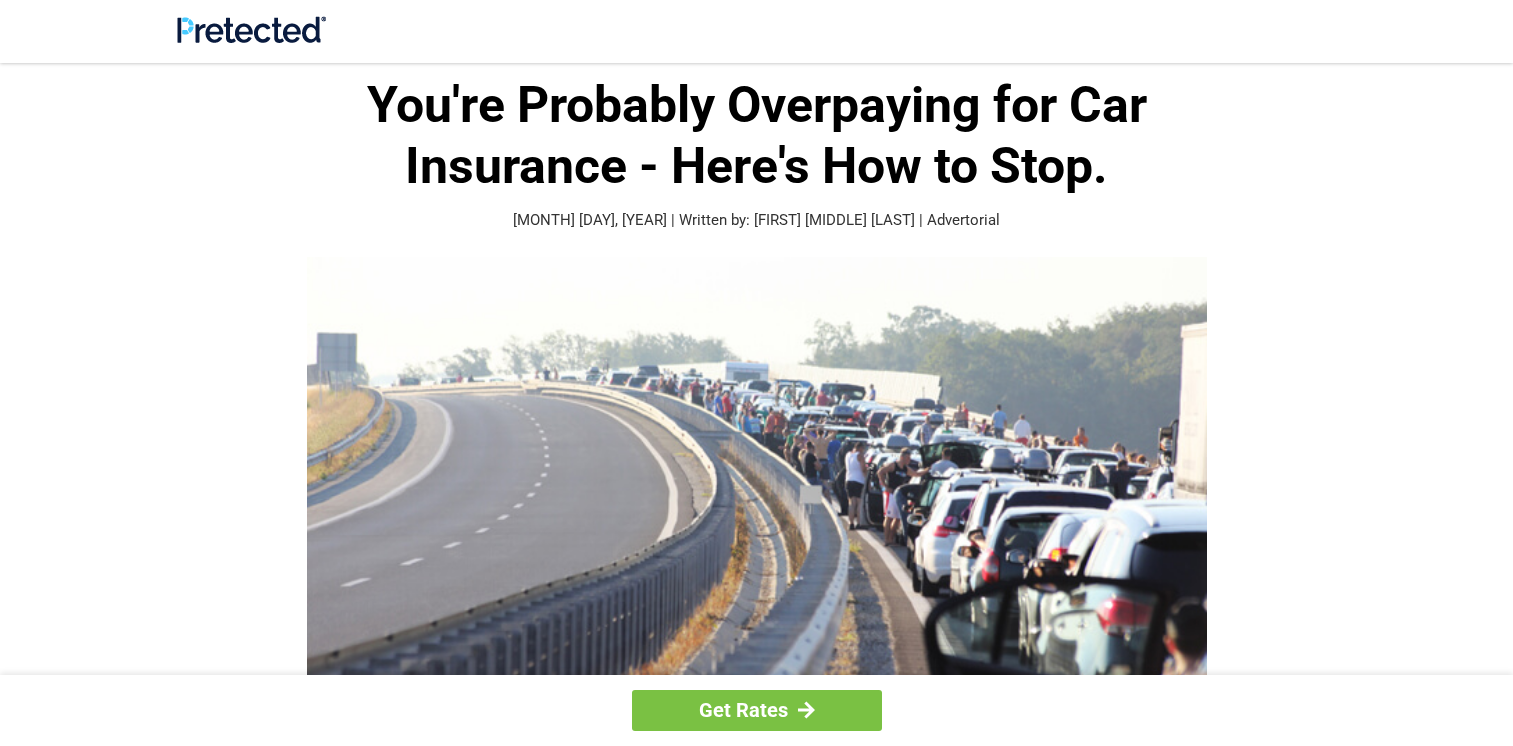 scroll, scrollTop: 0, scrollLeft: 0, axis: both 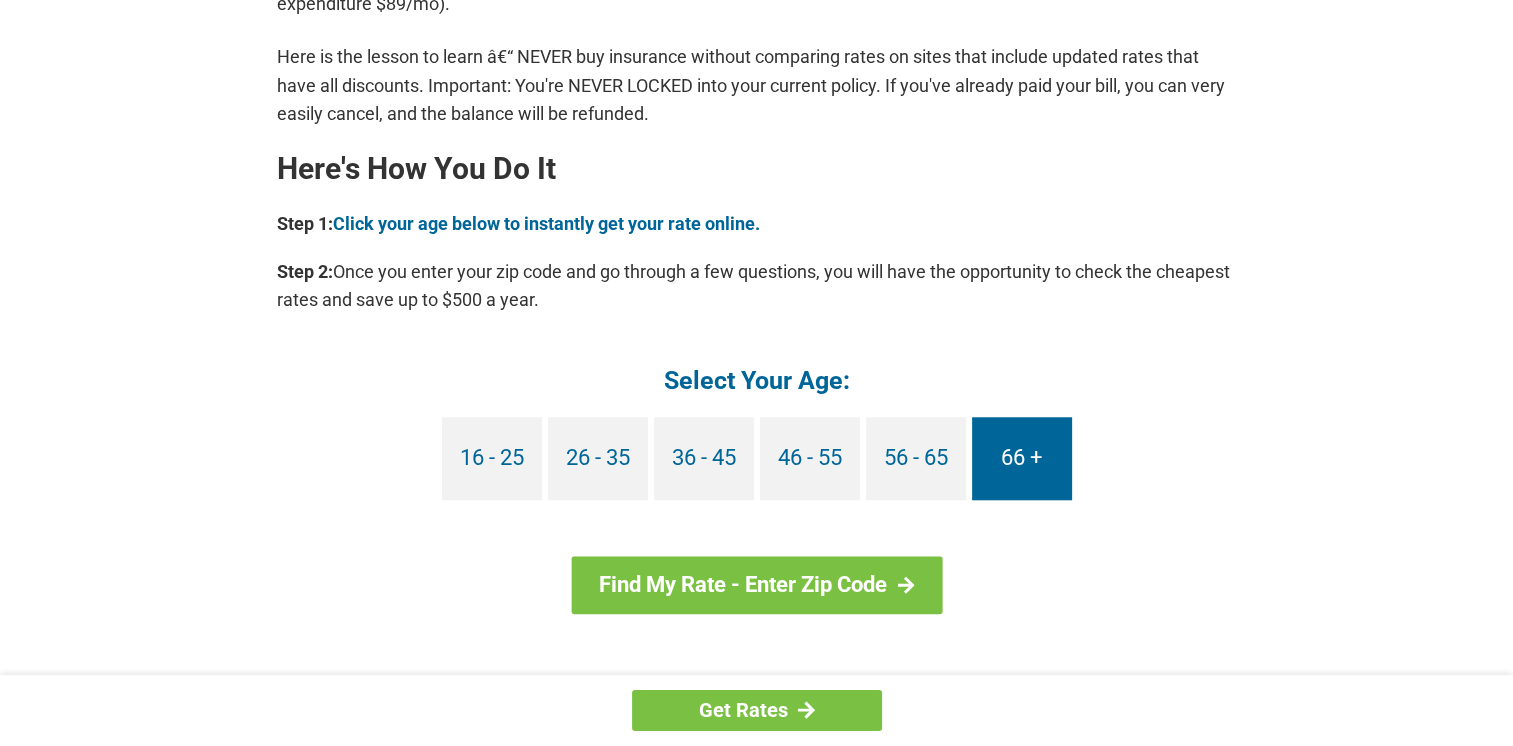 click on "66 +" at bounding box center (1022, 458) 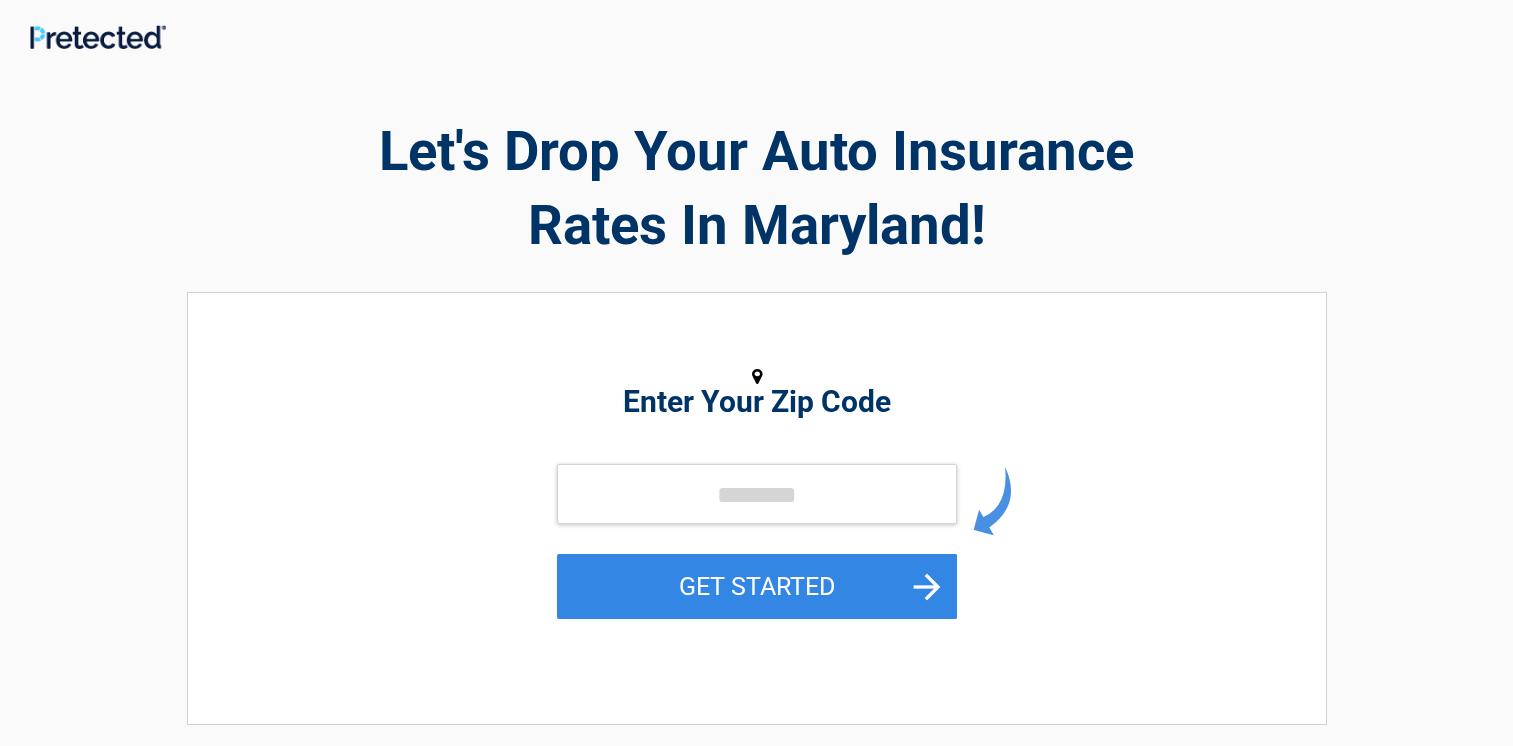 scroll, scrollTop: 0, scrollLeft: 0, axis: both 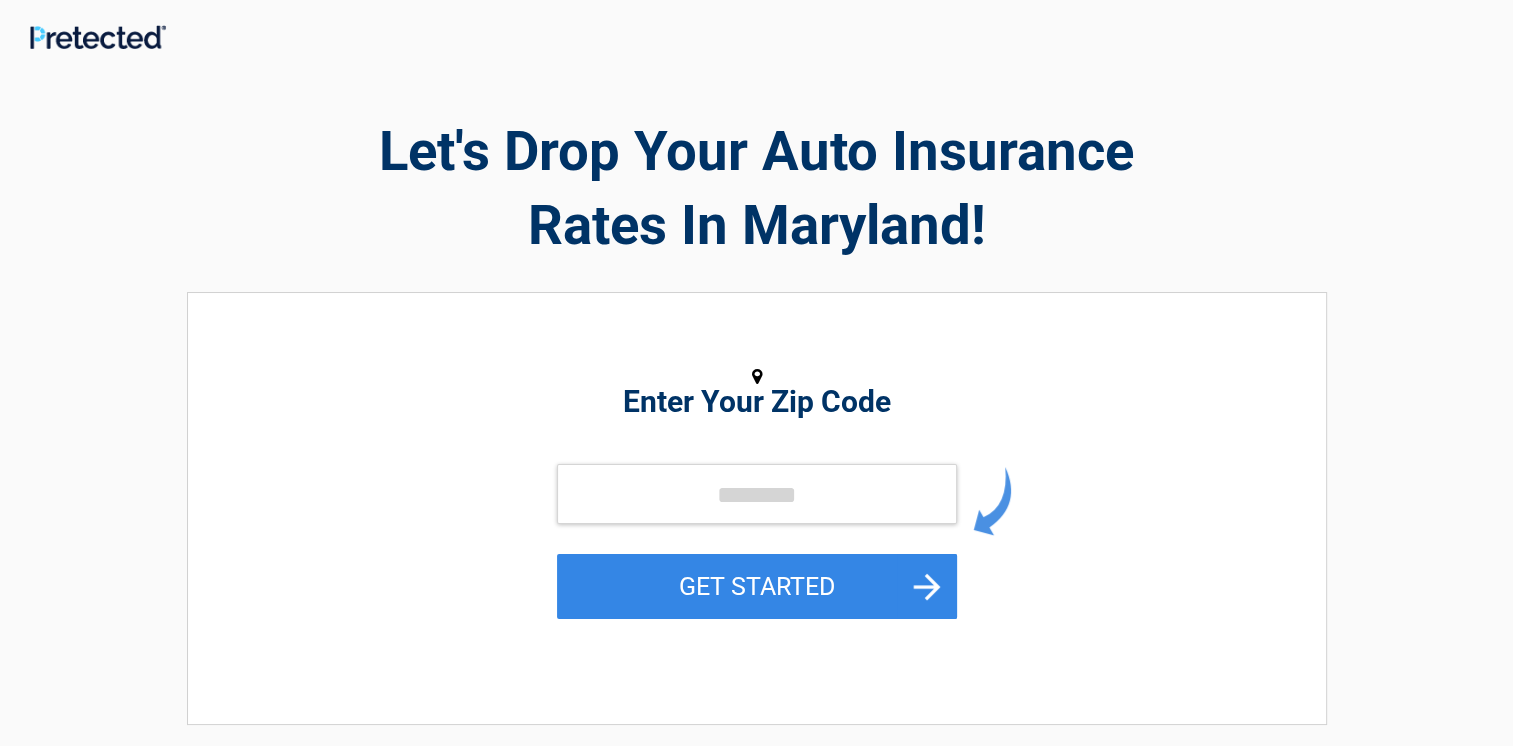 click on "GET STARTED" at bounding box center (757, 586) 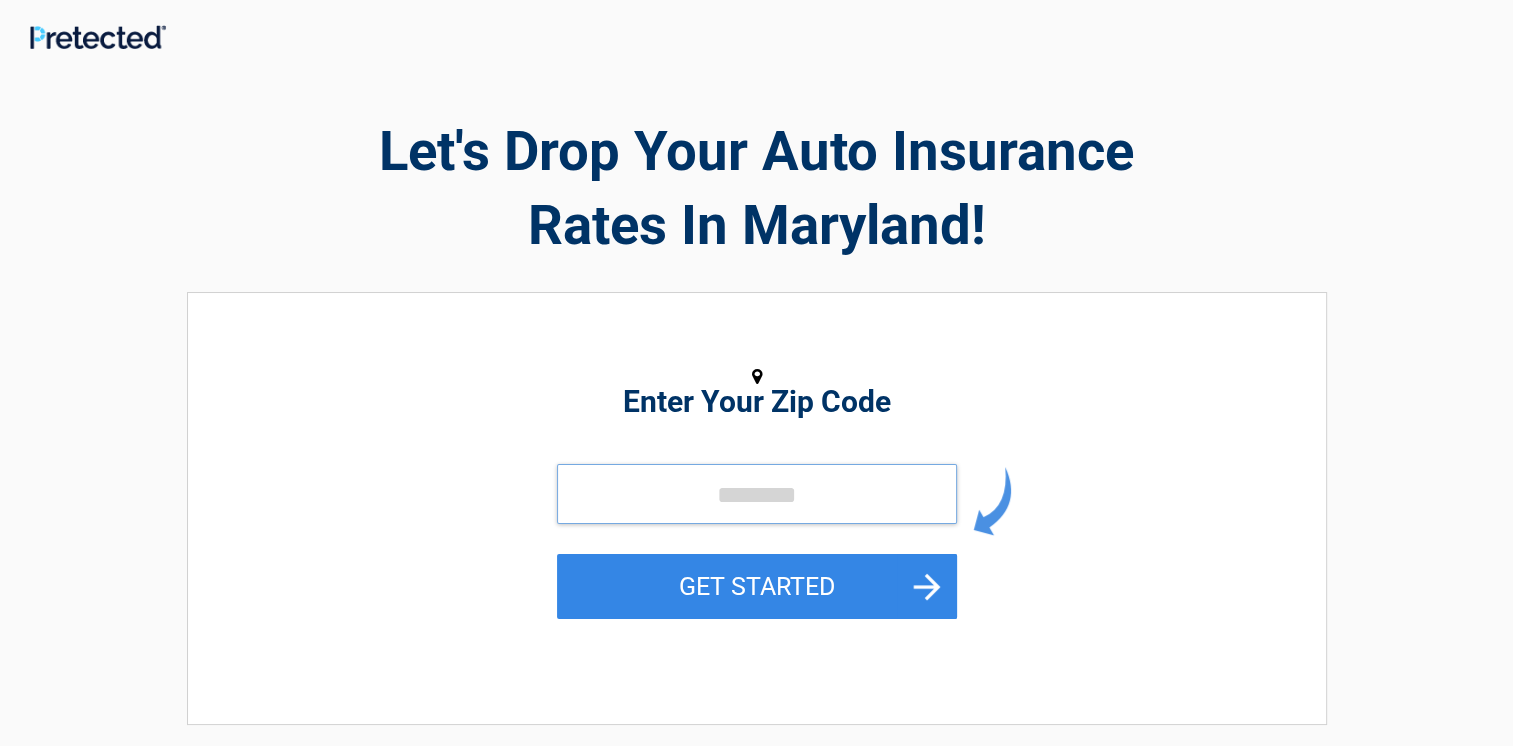 scroll, scrollTop: 0, scrollLeft: 0, axis: both 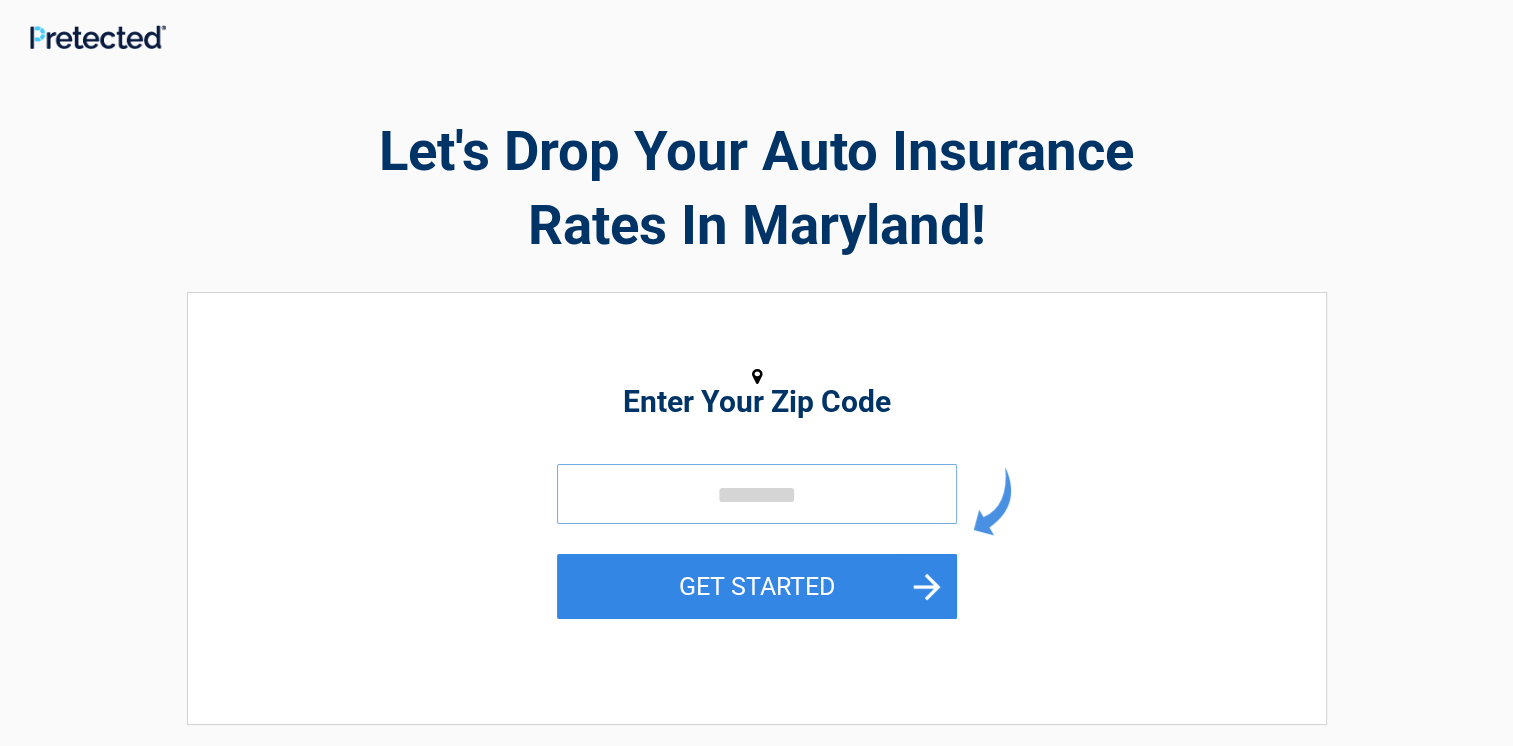 click at bounding box center [757, 494] 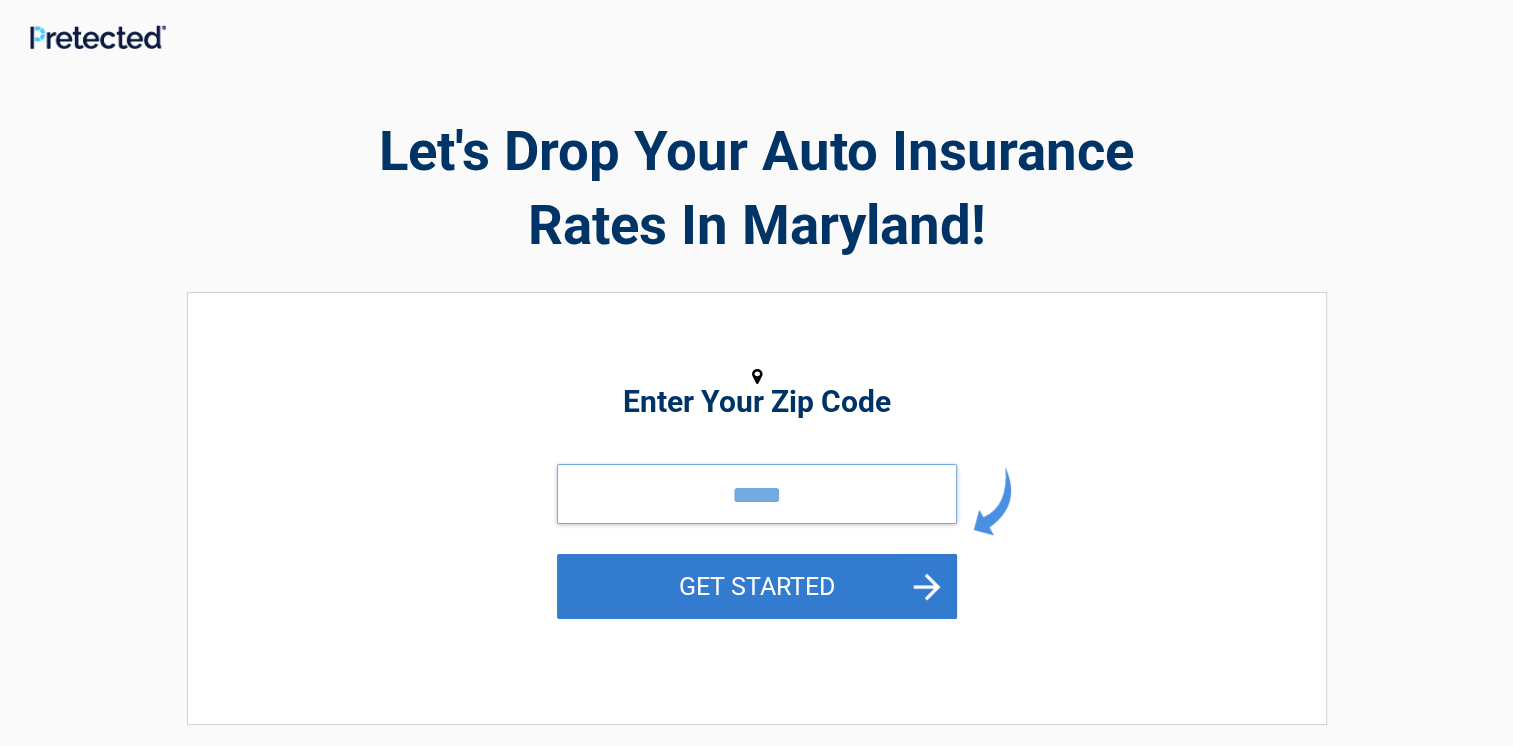 type on "*****" 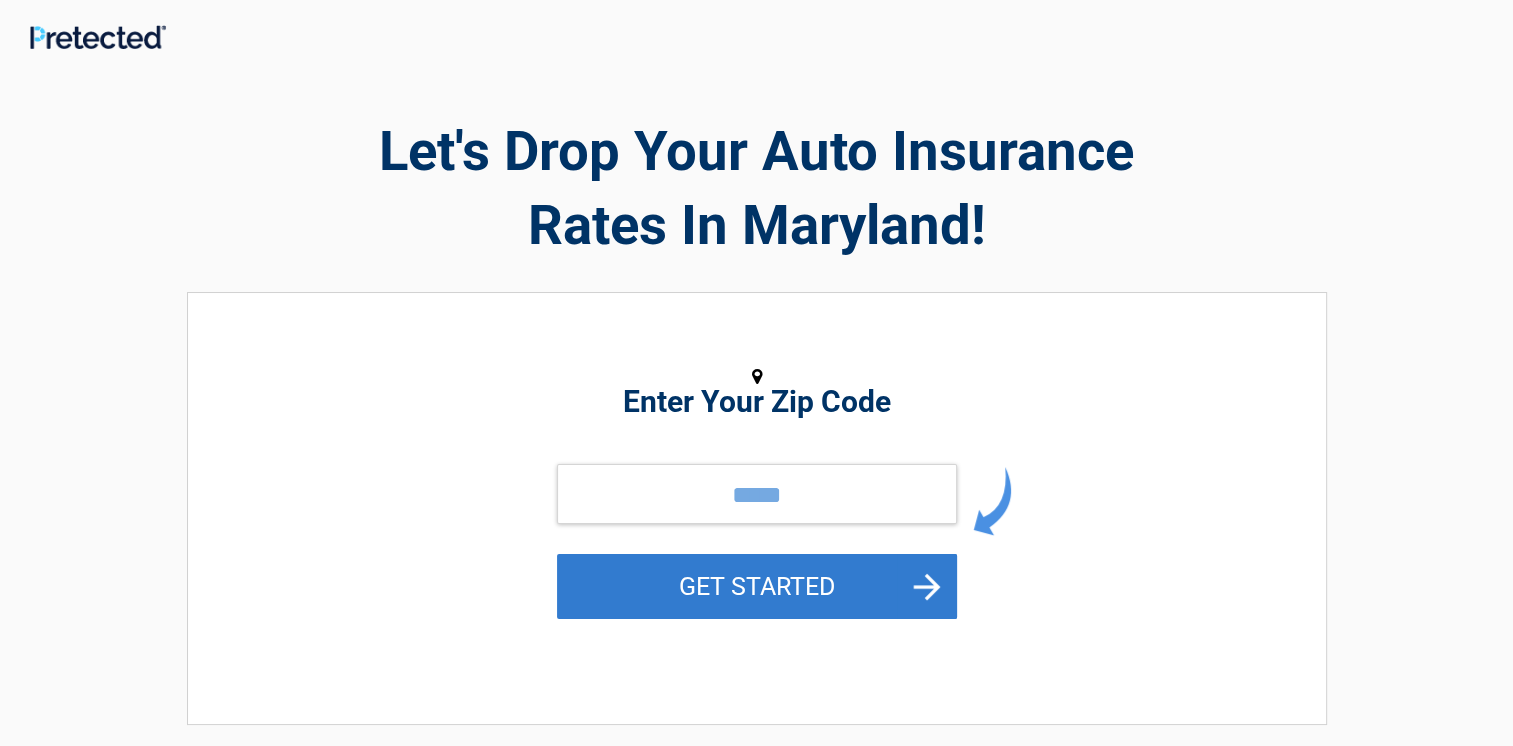 click on "GET STARTED" at bounding box center [757, 586] 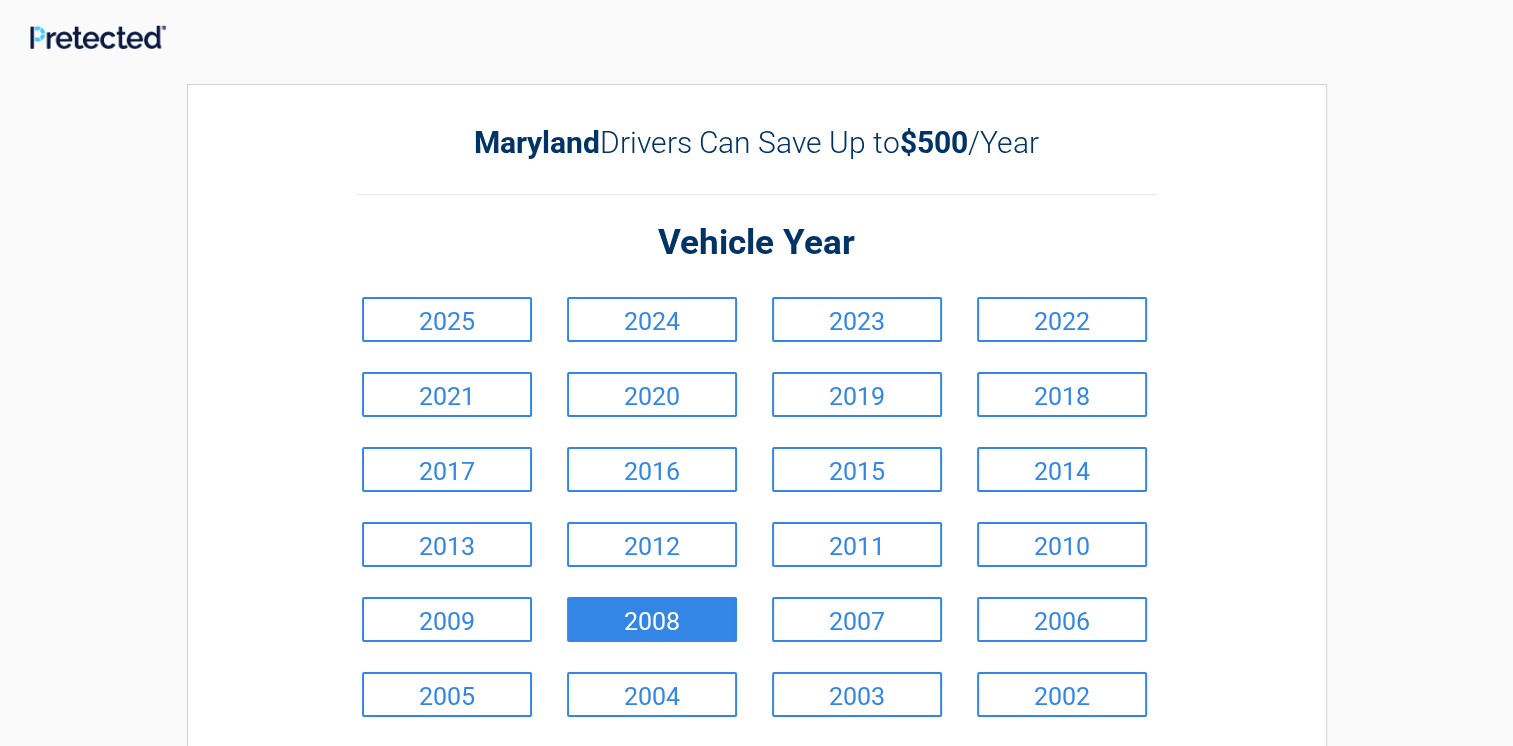 click on "2008" at bounding box center (652, 619) 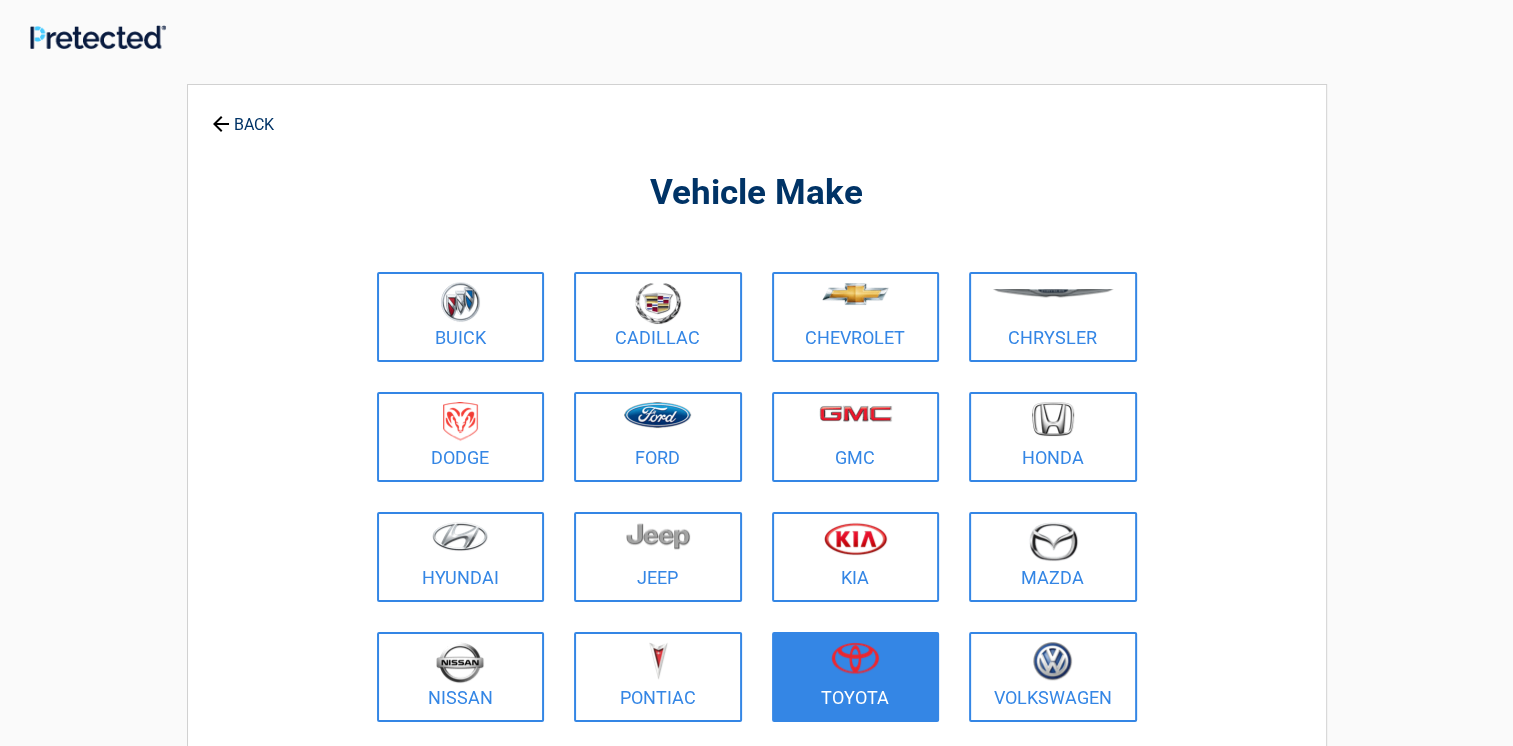 click at bounding box center (856, 664) 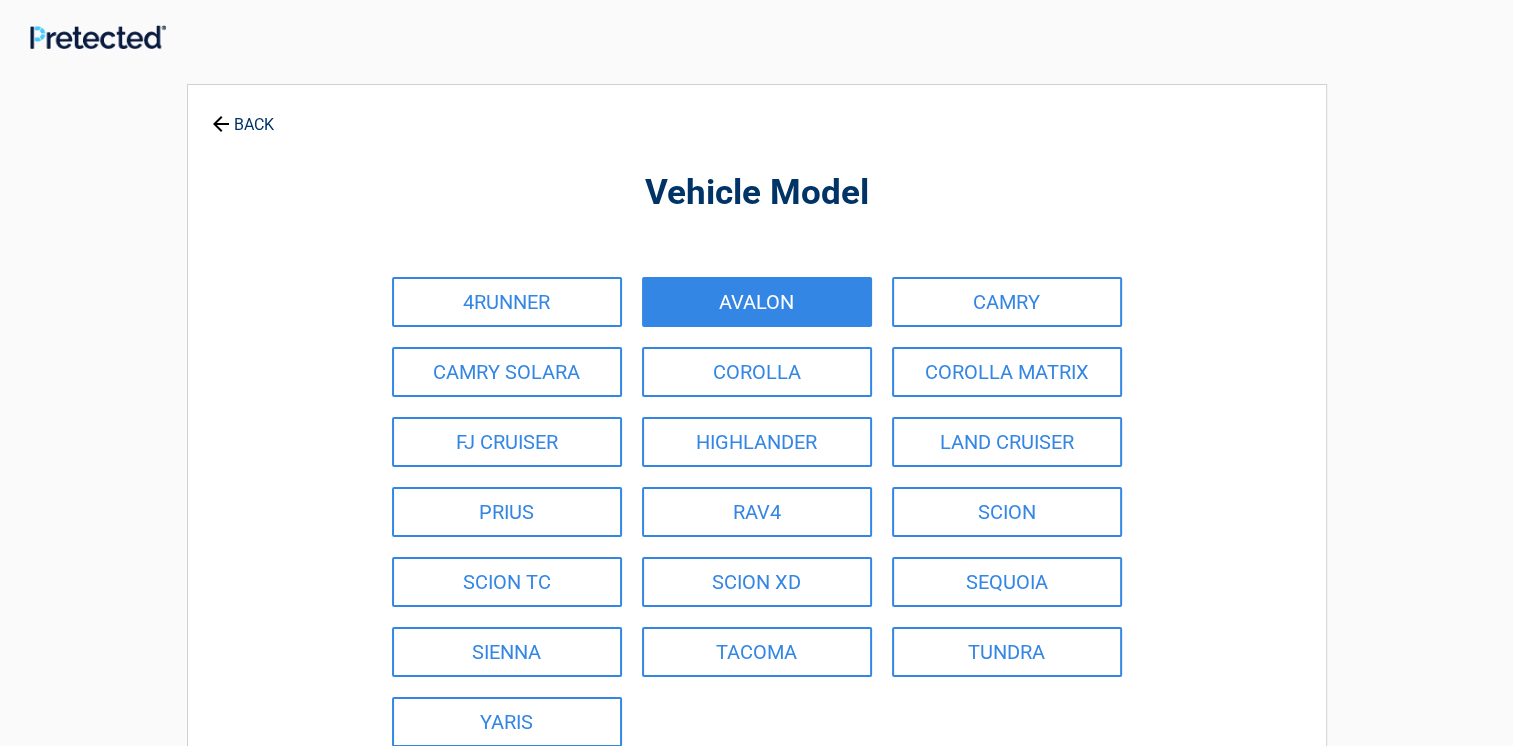 click on "AVALON" at bounding box center (757, 302) 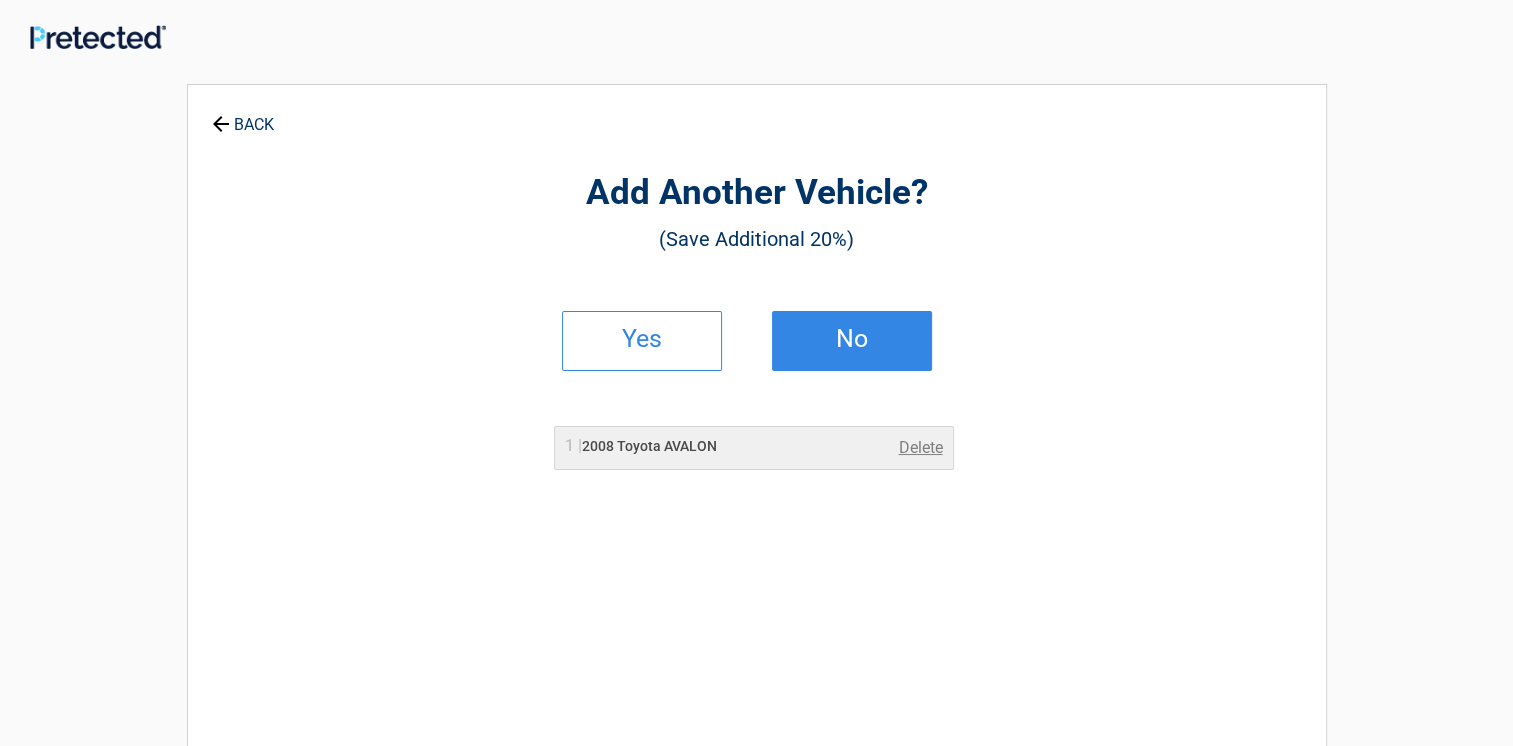 click on "No" at bounding box center [852, 339] 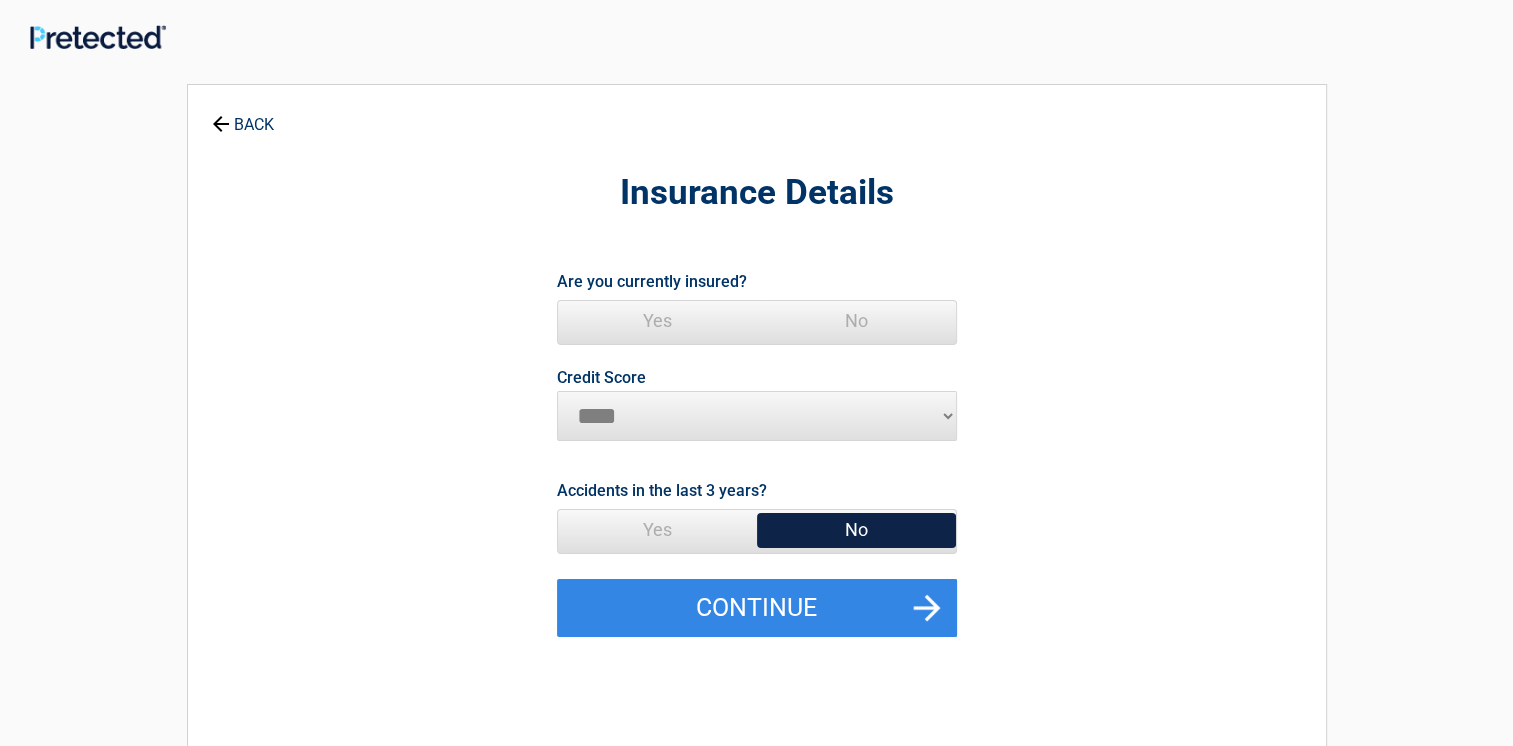 click on "Yes" at bounding box center [657, 321] 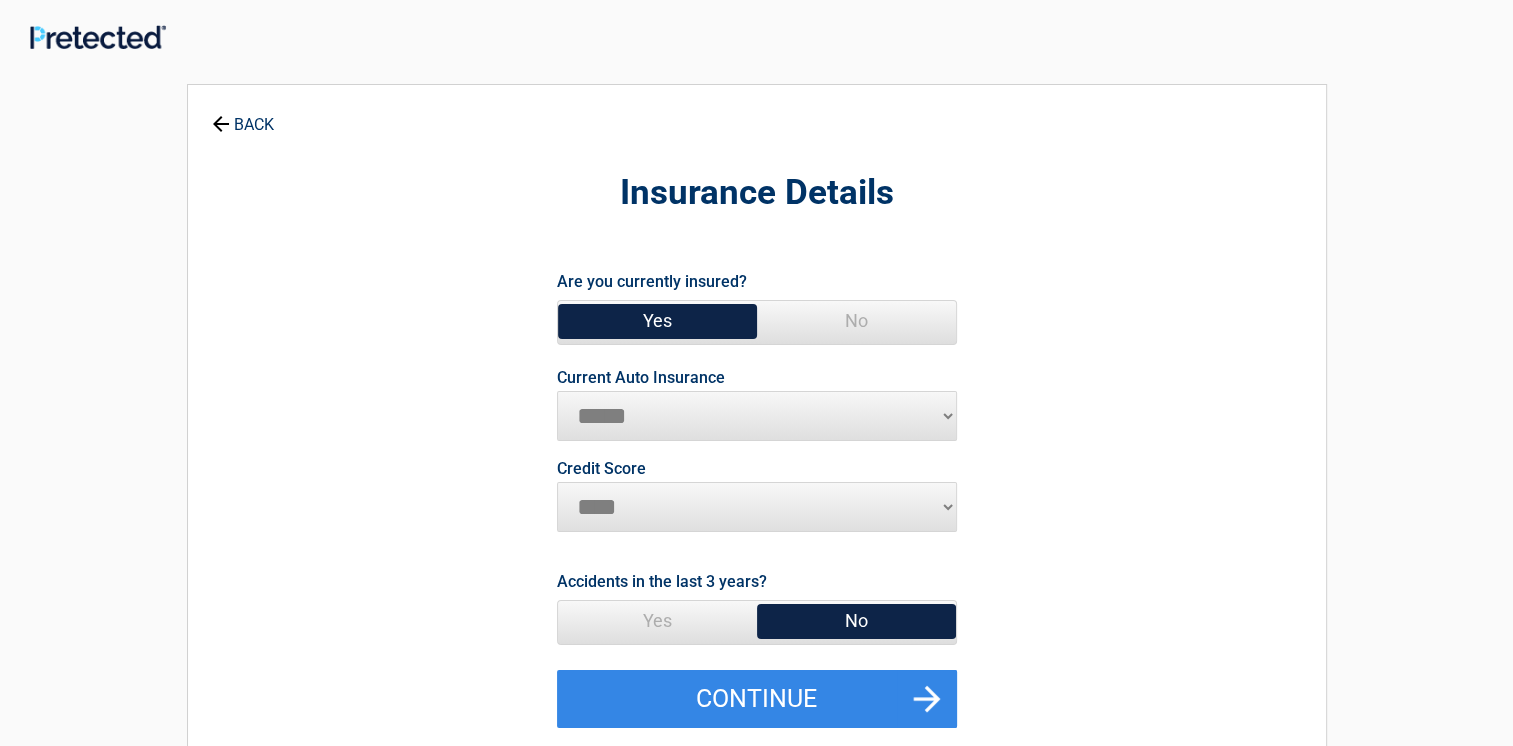 click on "**********" at bounding box center [757, 416] 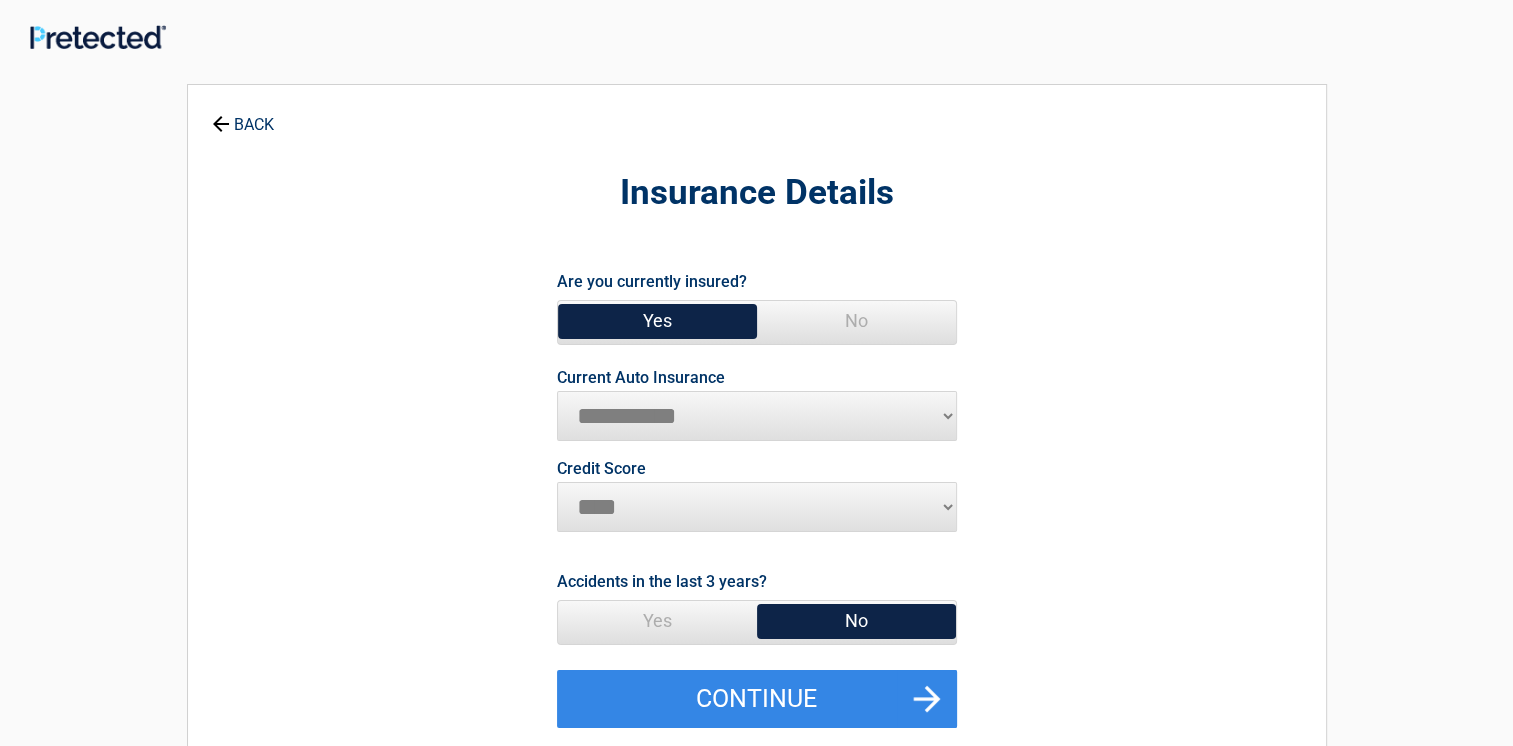 click on "**********" at bounding box center (757, 416) 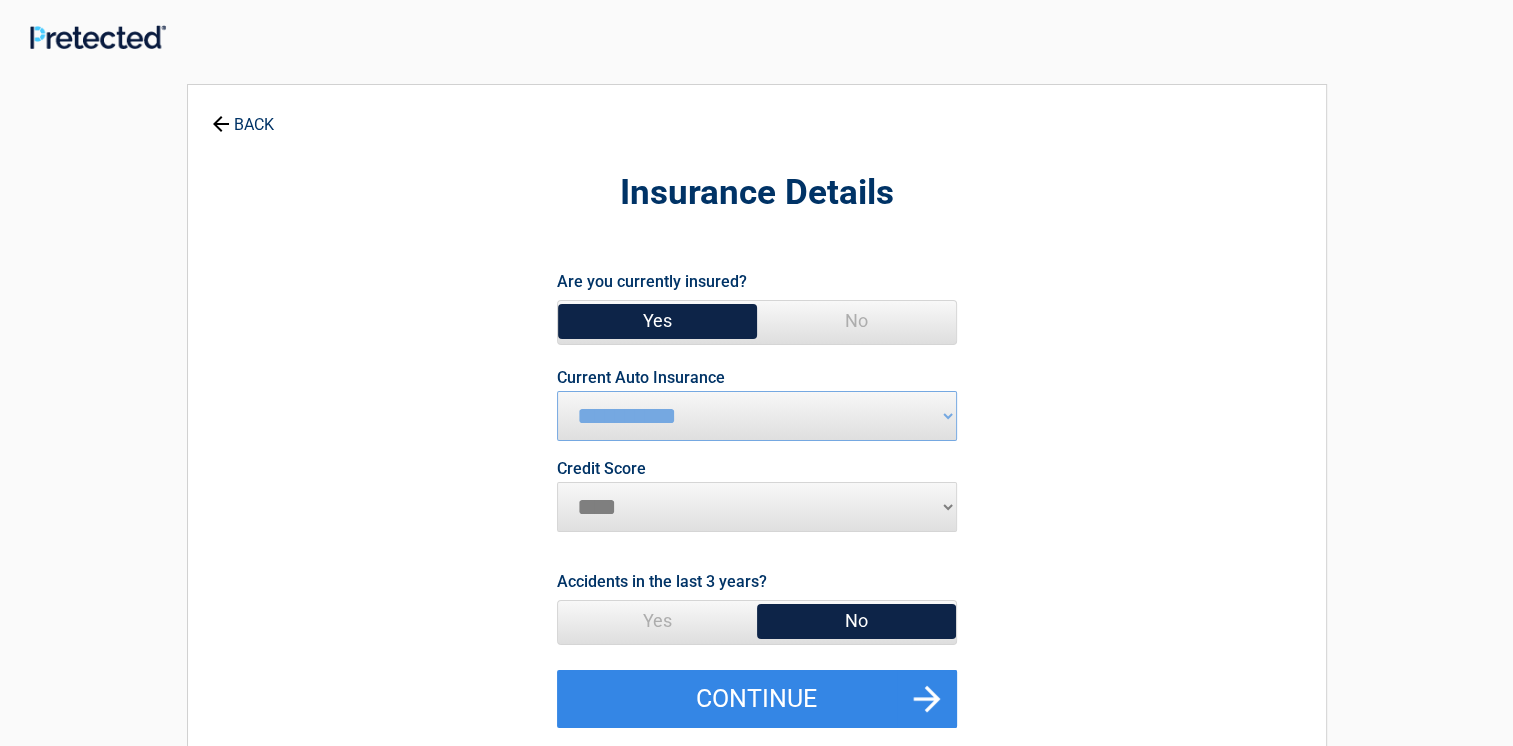 select on "*********" 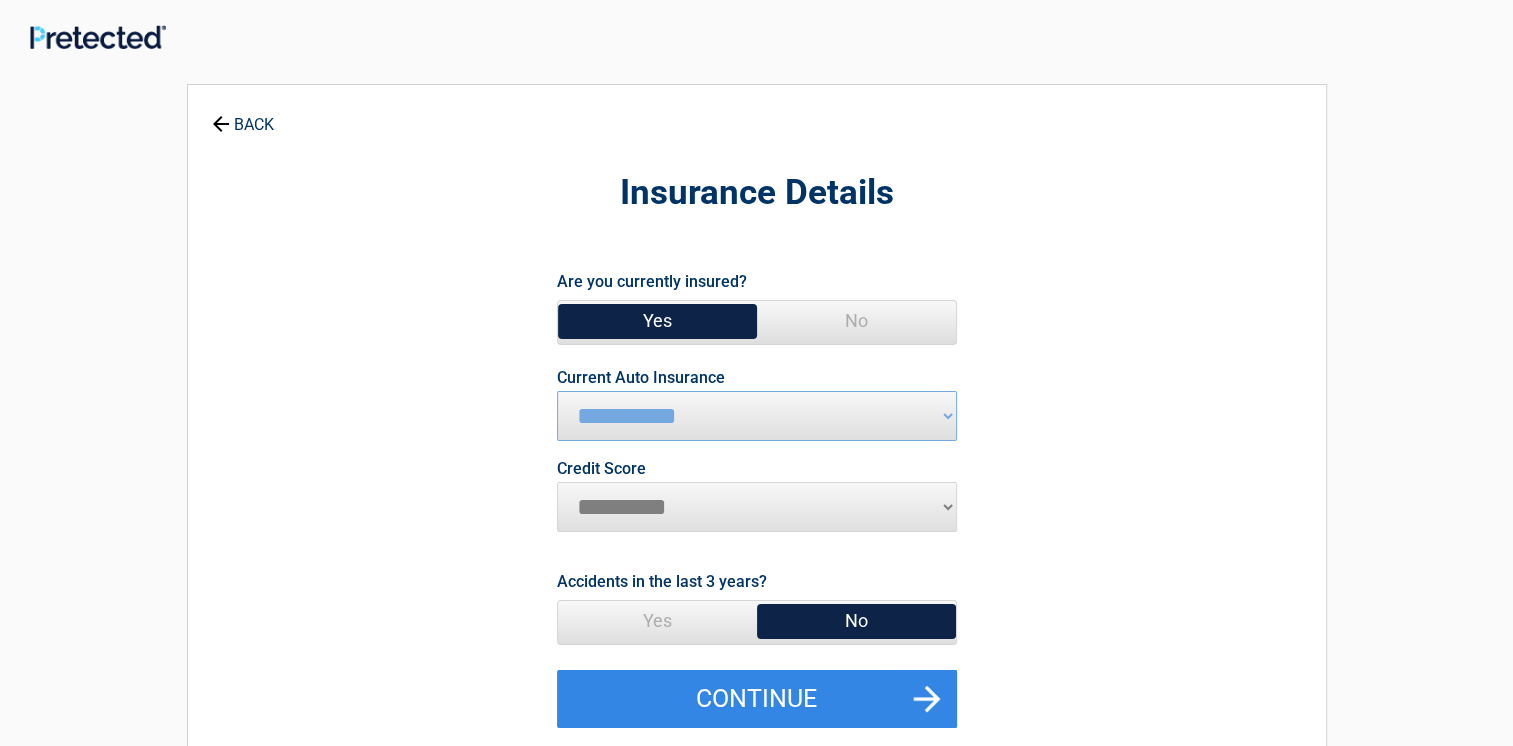 click on "*********
****
*******
****" at bounding box center (757, 507) 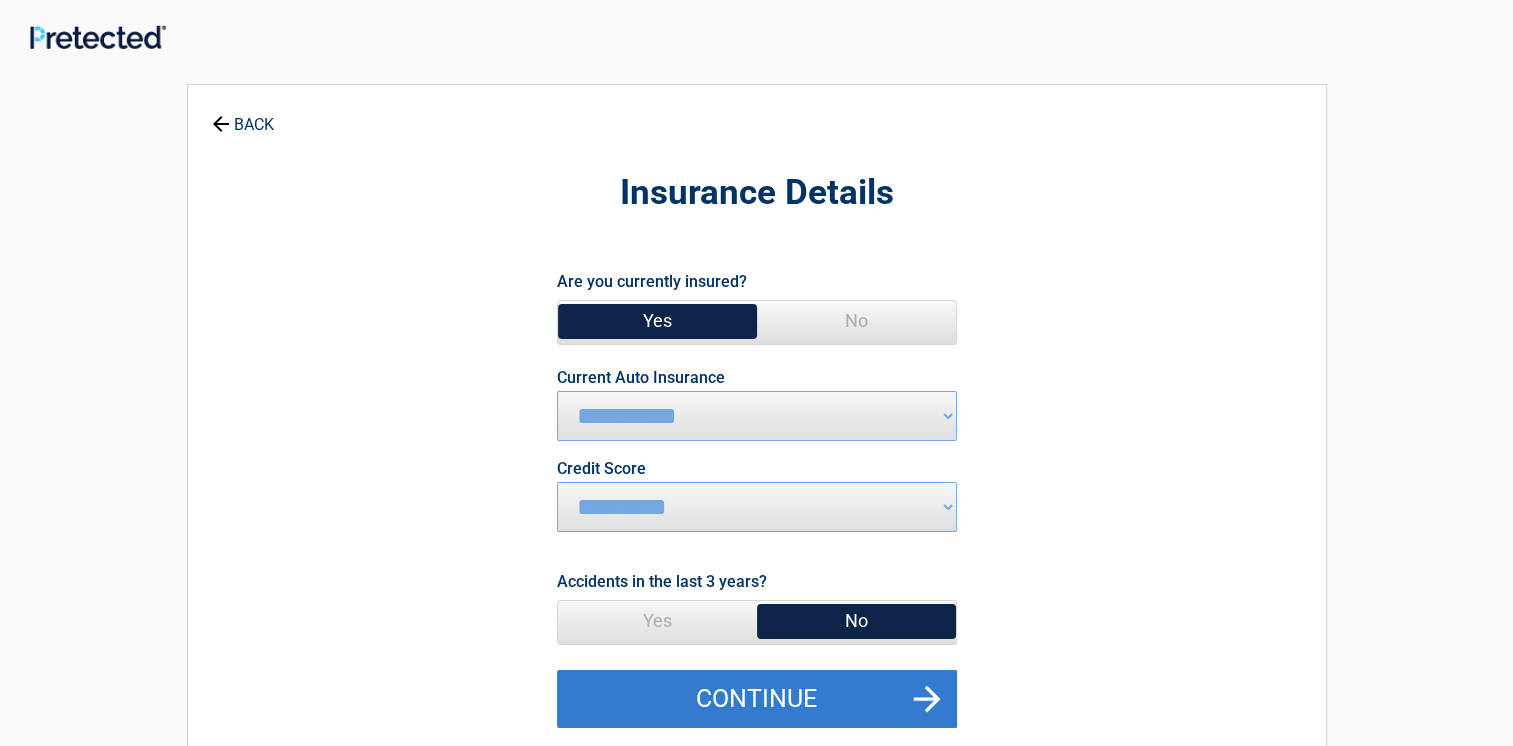 click on "Continue" at bounding box center (757, 699) 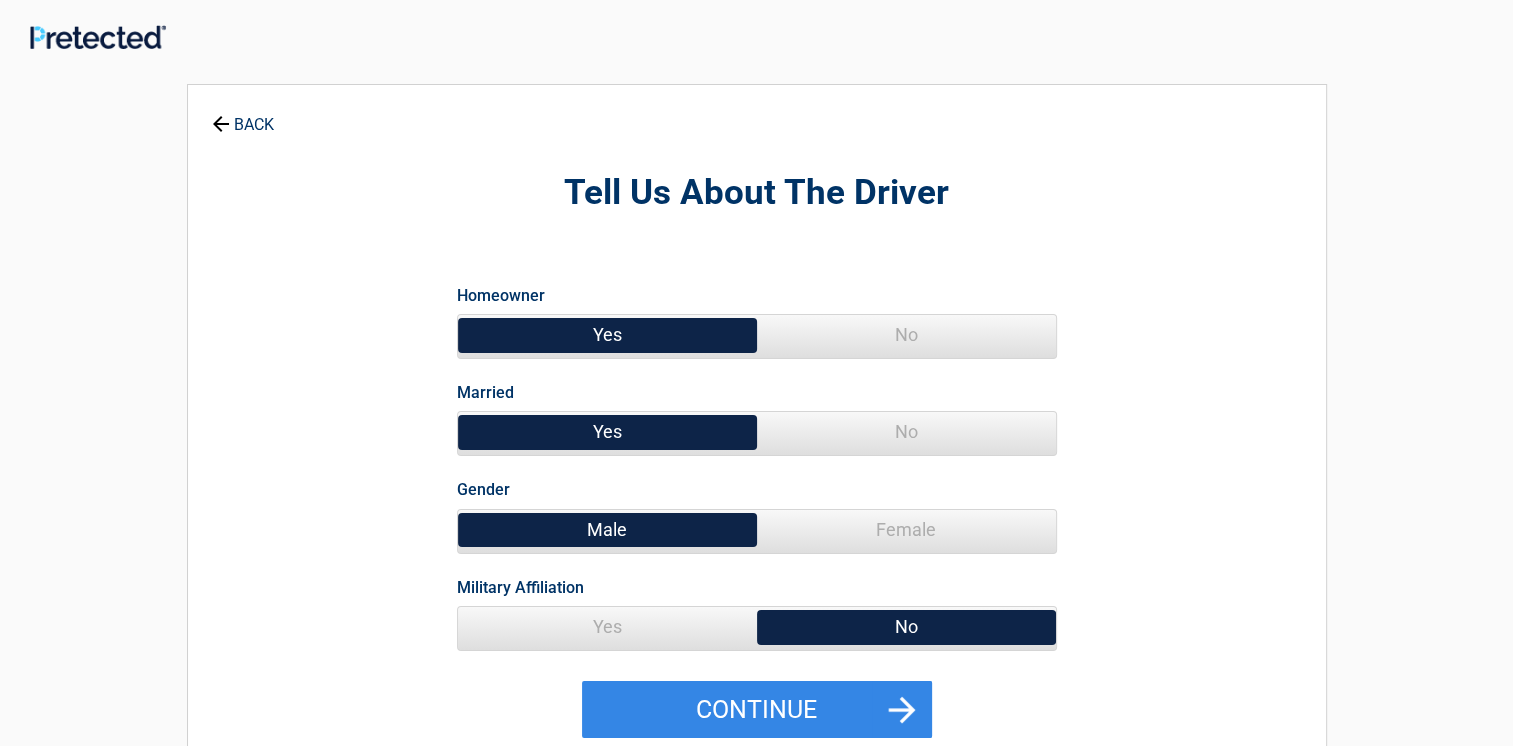 click on "No" at bounding box center (906, 432) 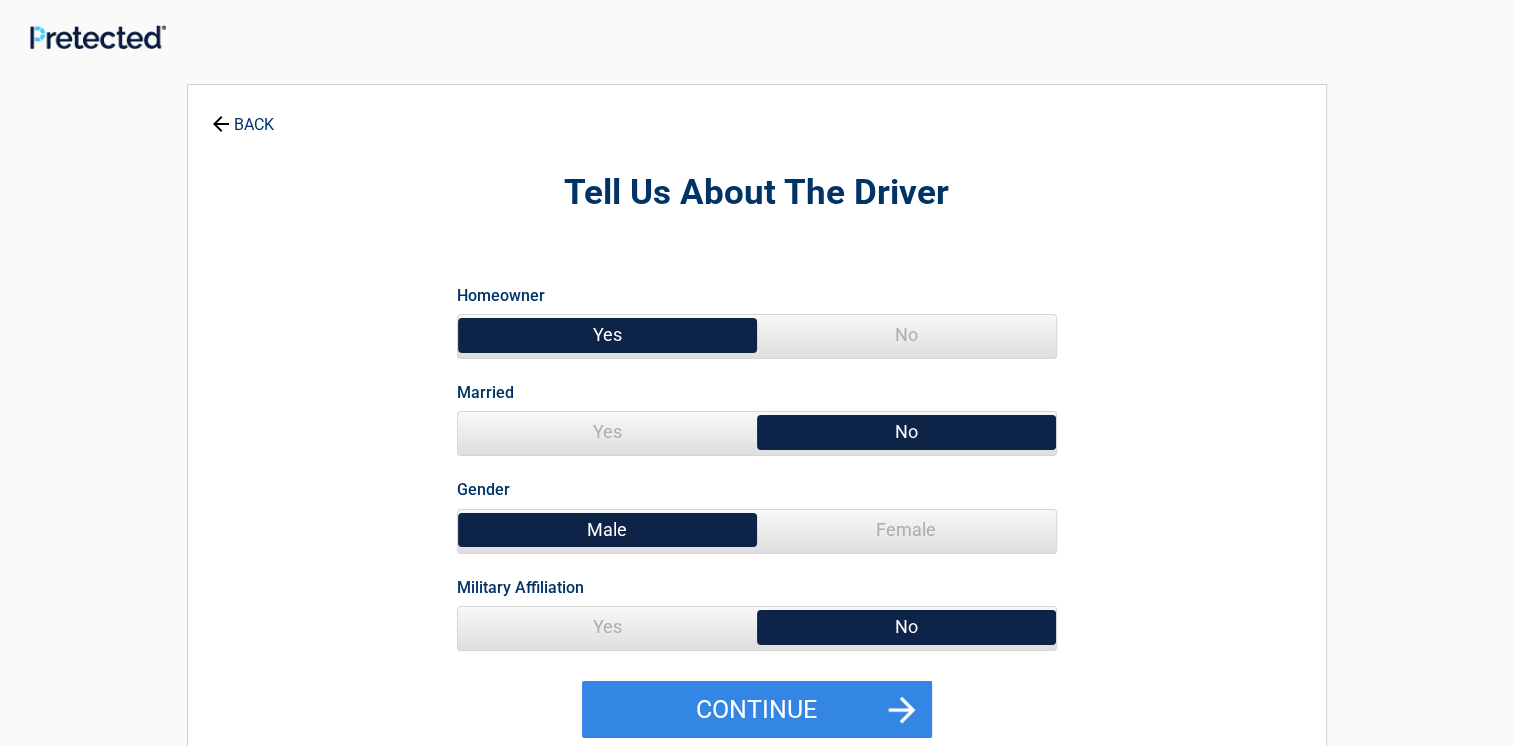 click on "Female" at bounding box center [906, 530] 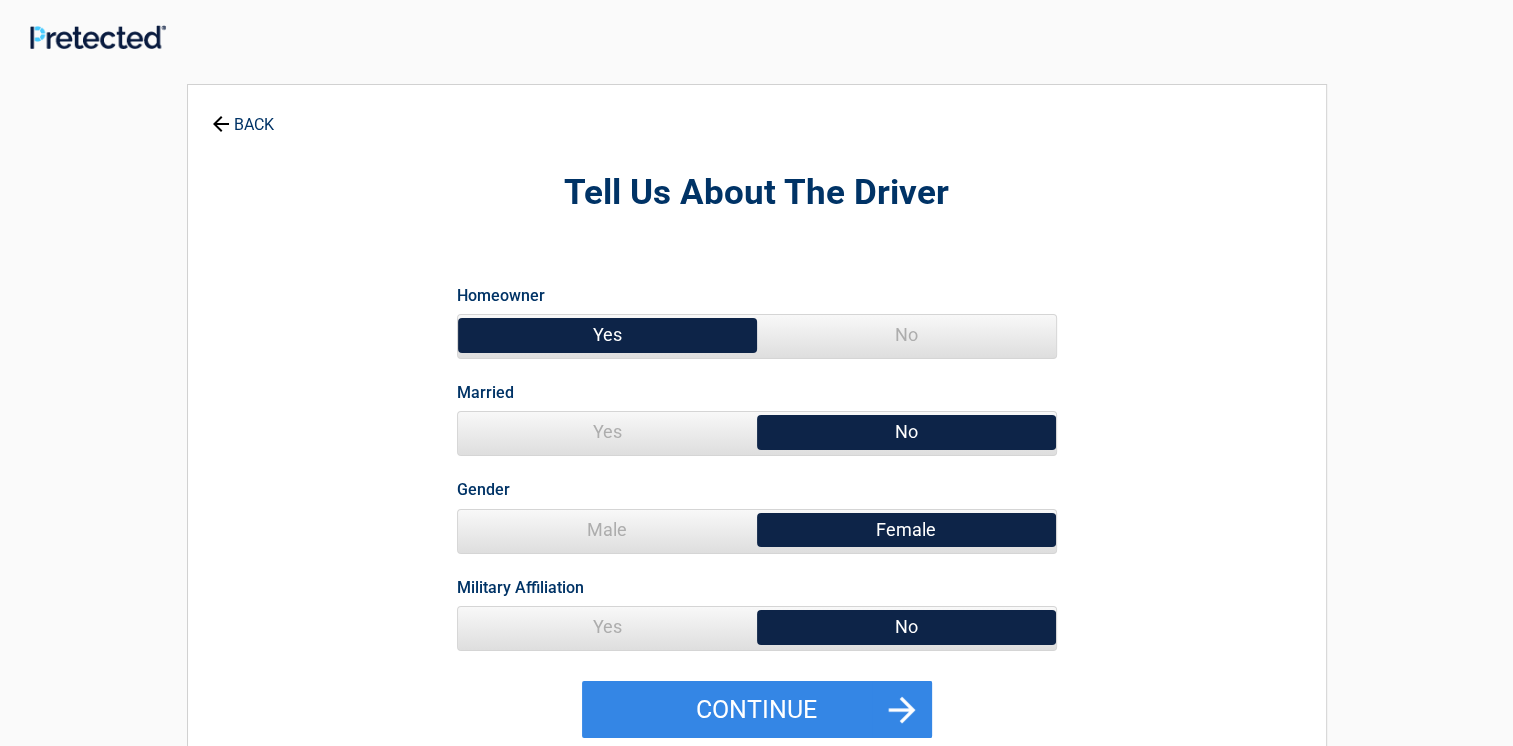 click on "No" at bounding box center [906, 335] 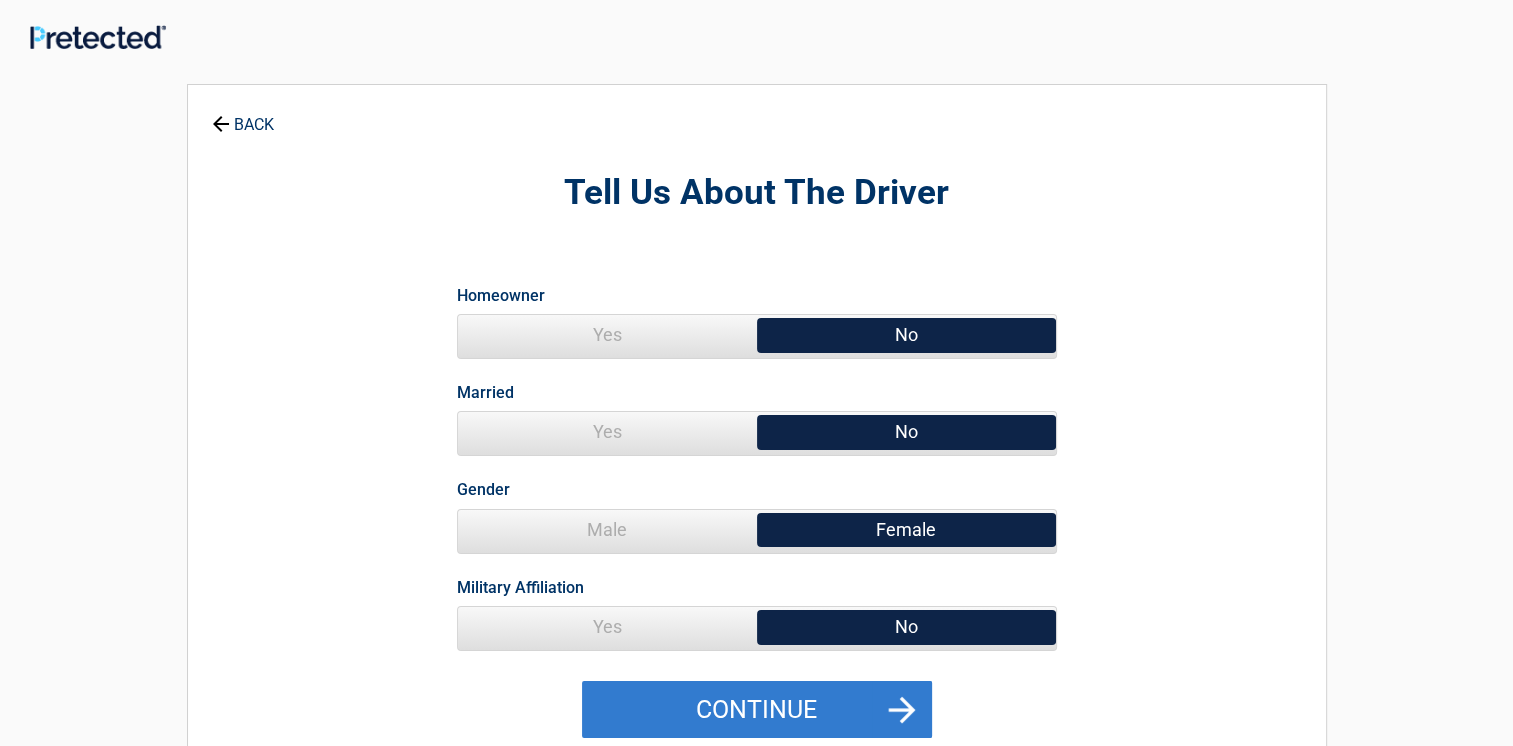 click on "Continue" at bounding box center [757, 710] 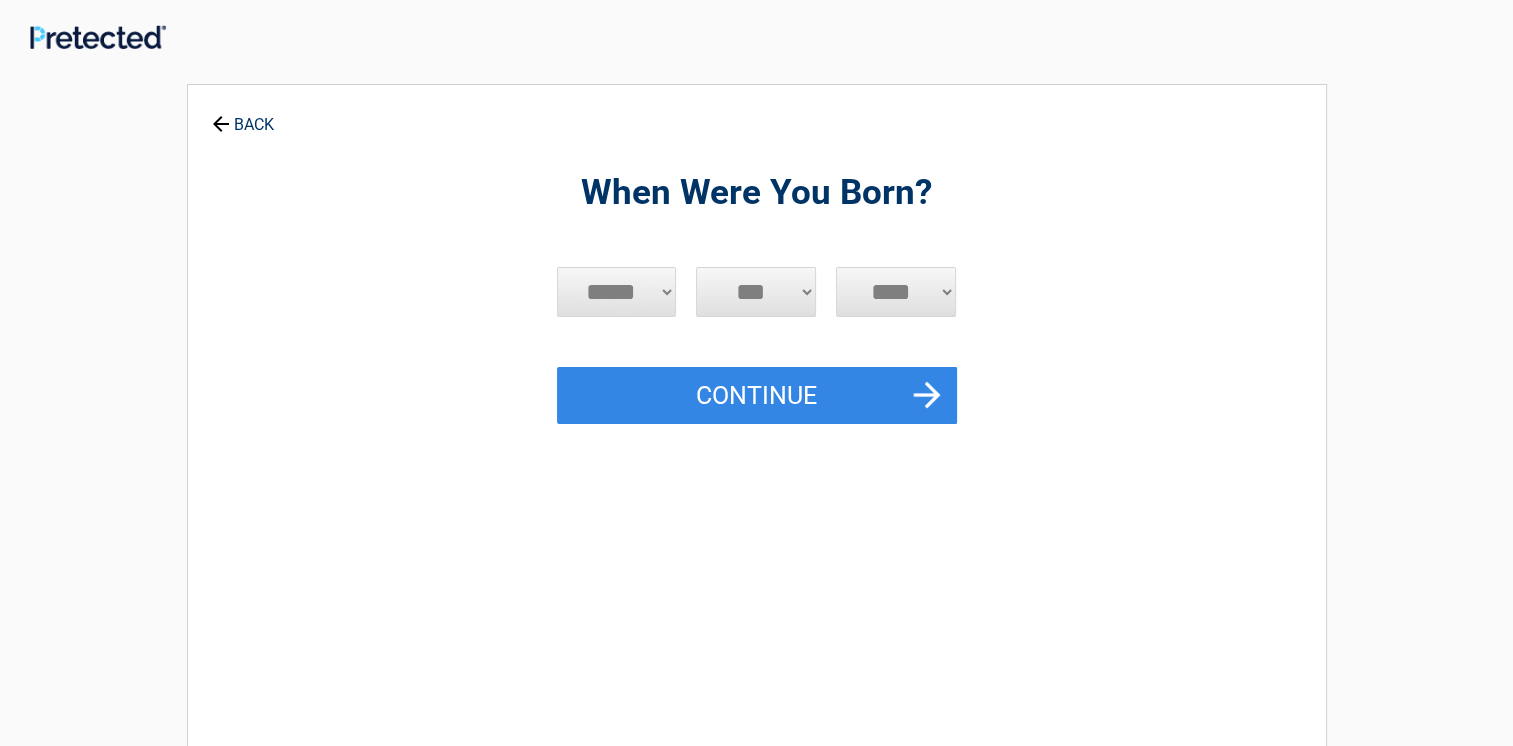 click on "*****
***
***
***
***
***
***
***
***
***
***
***
***" at bounding box center (617, 292) 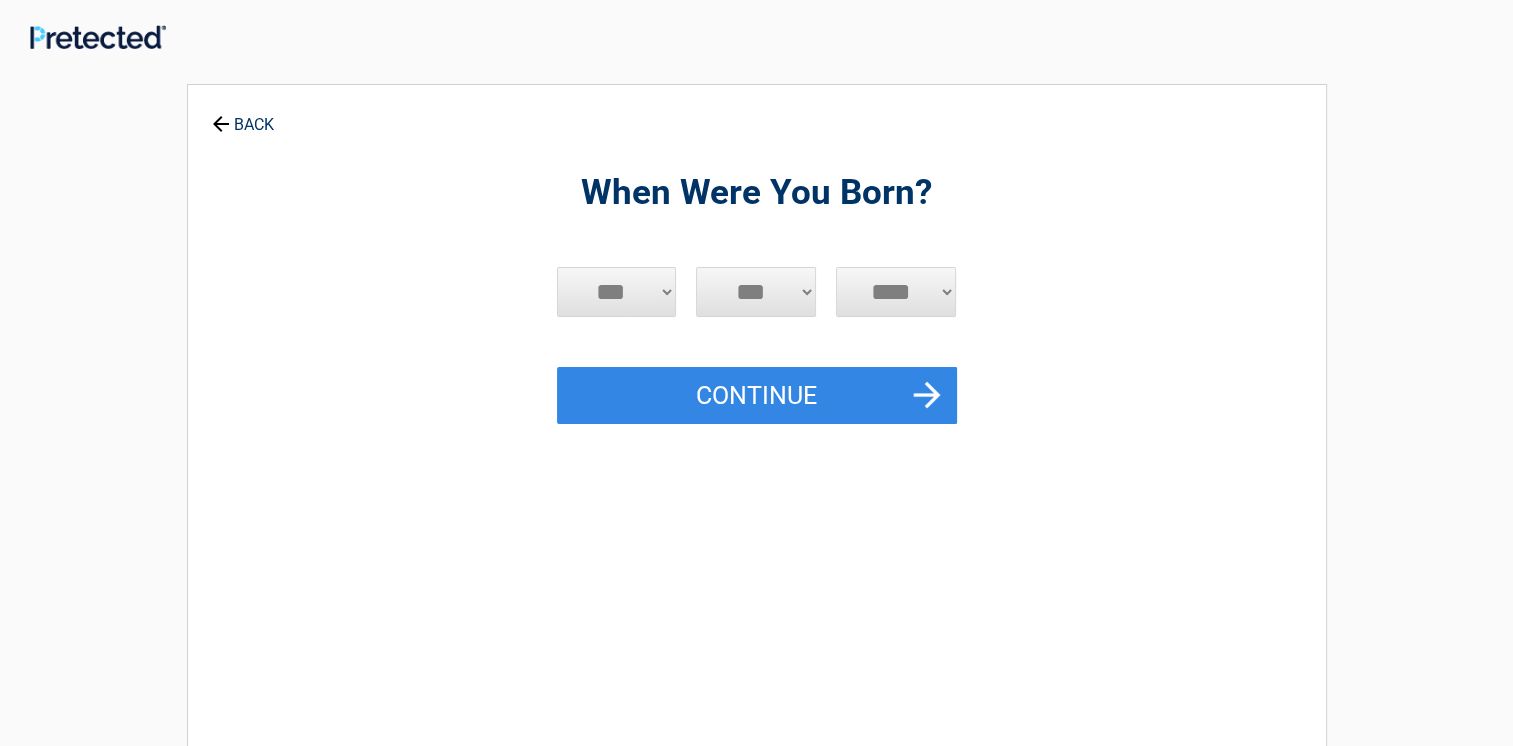 click on "*****
***
***
***
***
***
***
***
***
***
***
***
***" at bounding box center [617, 292] 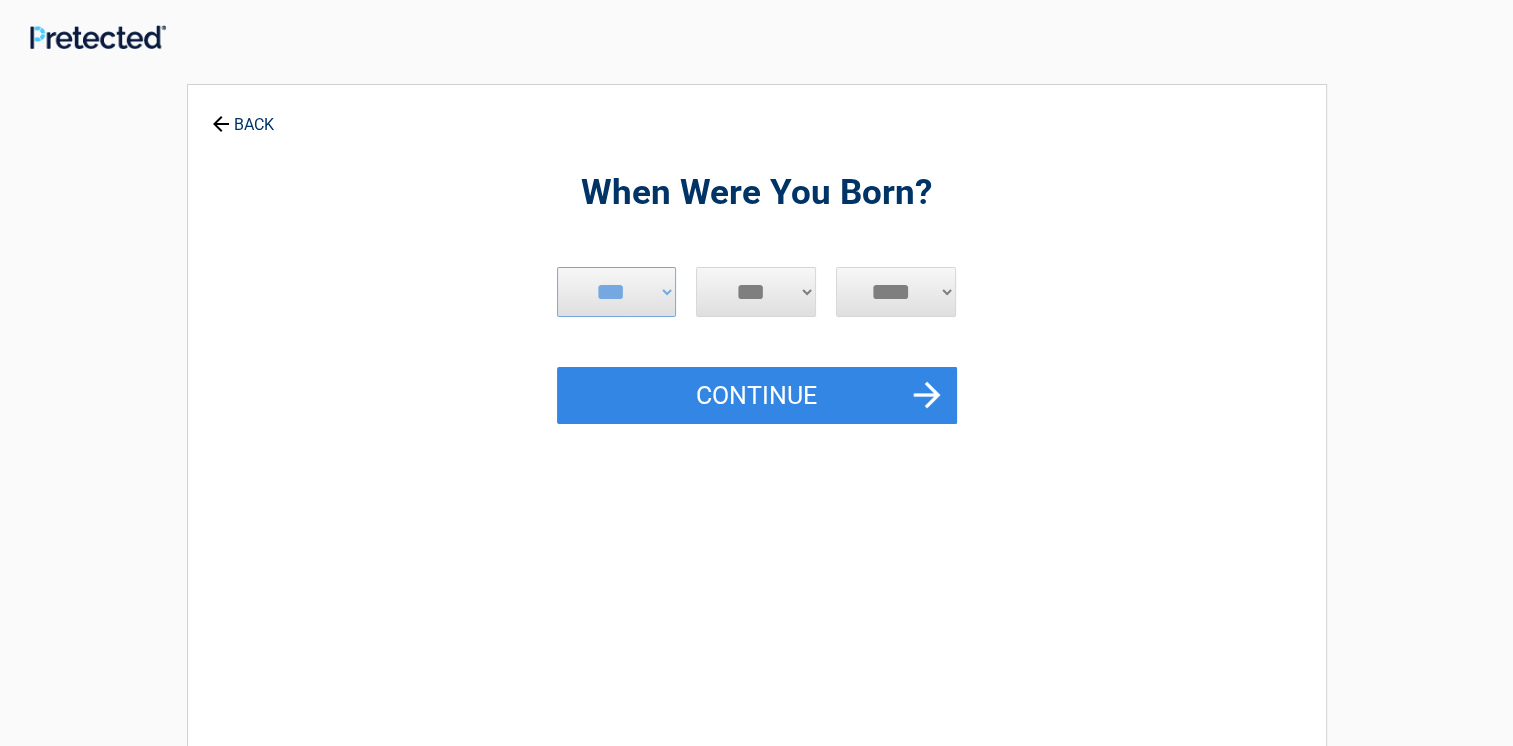 click on "*** * * * * * * * * * ** ** ** ** ** ** ** ** ** ** ** ** ** ** ** ** ** ** ** ** ** **" at bounding box center (756, 292) 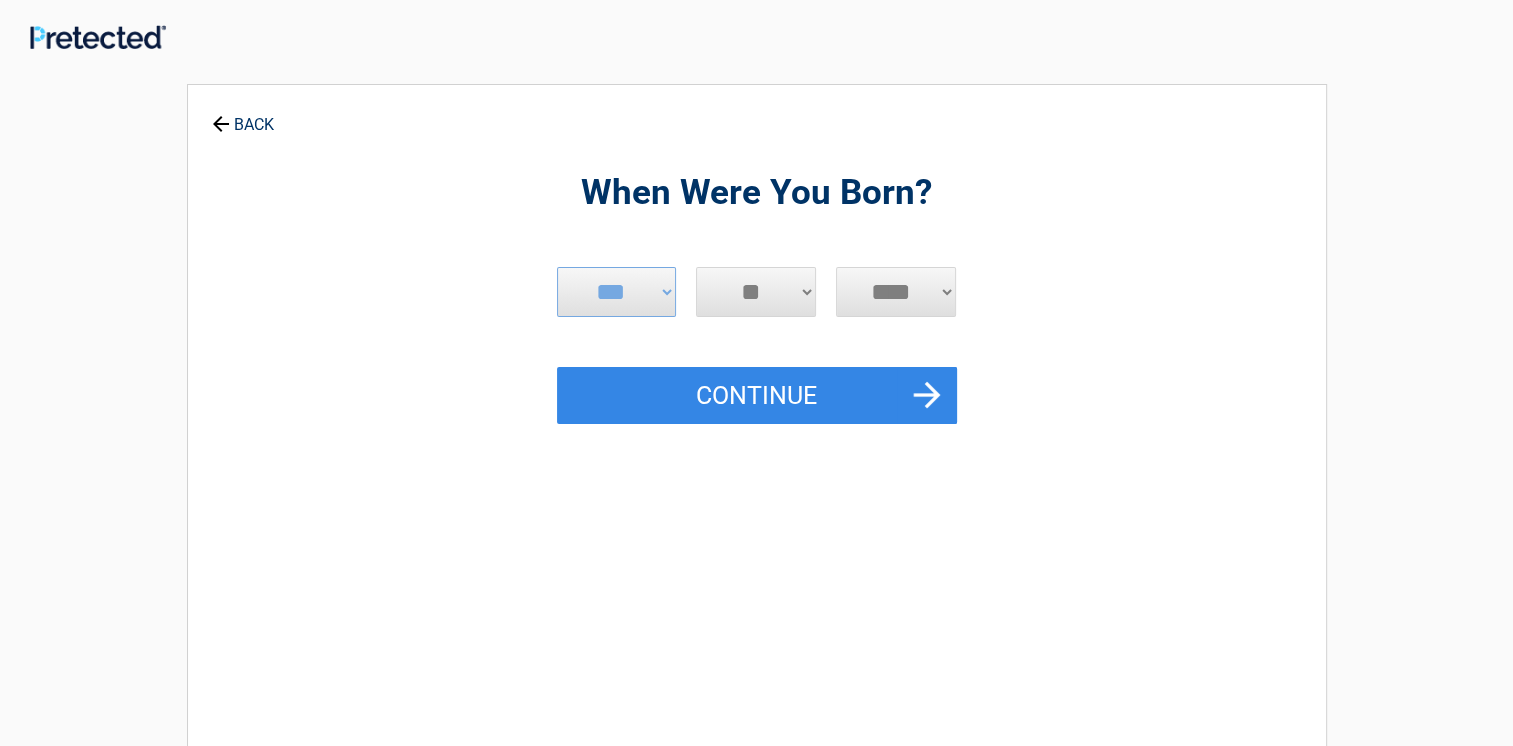 click on "*** * * * * * * * * * ** ** ** ** ** ** ** ** ** ** ** ** ** ** ** ** ** ** ** ** ** **" at bounding box center [756, 292] 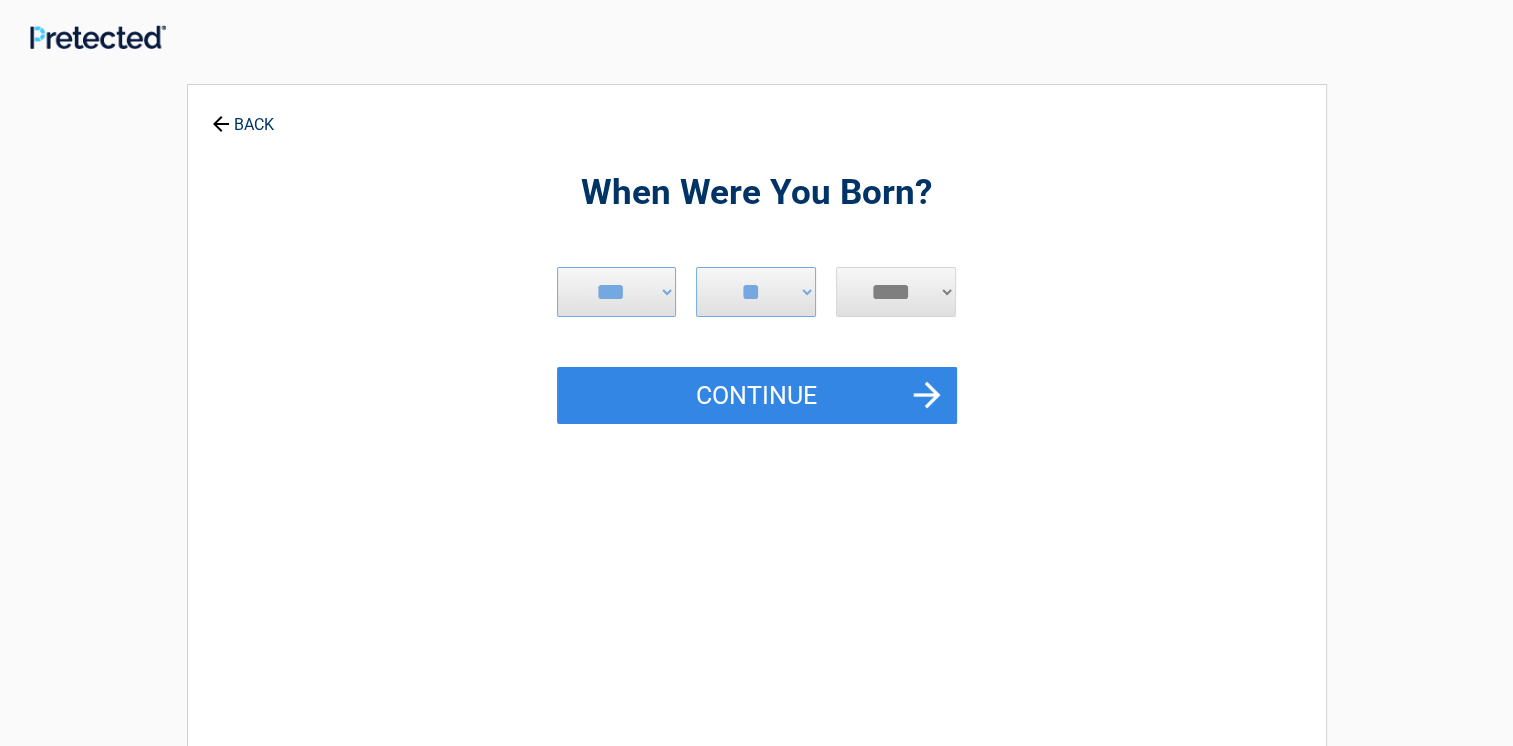 click on "****
****
****
****
****
****
****
****
****
****
****
****
****
****
****
****
****
****
****
****
****
****
****
****
****
****
****
****
****
****
****
****
****
****
****
****
****
****
****
****
****
****
****
****
****
****
****
****
****
****
****
****
****
****
****
****
****
****
****
****
****
****
****
****" at bounding box center [896, 292] 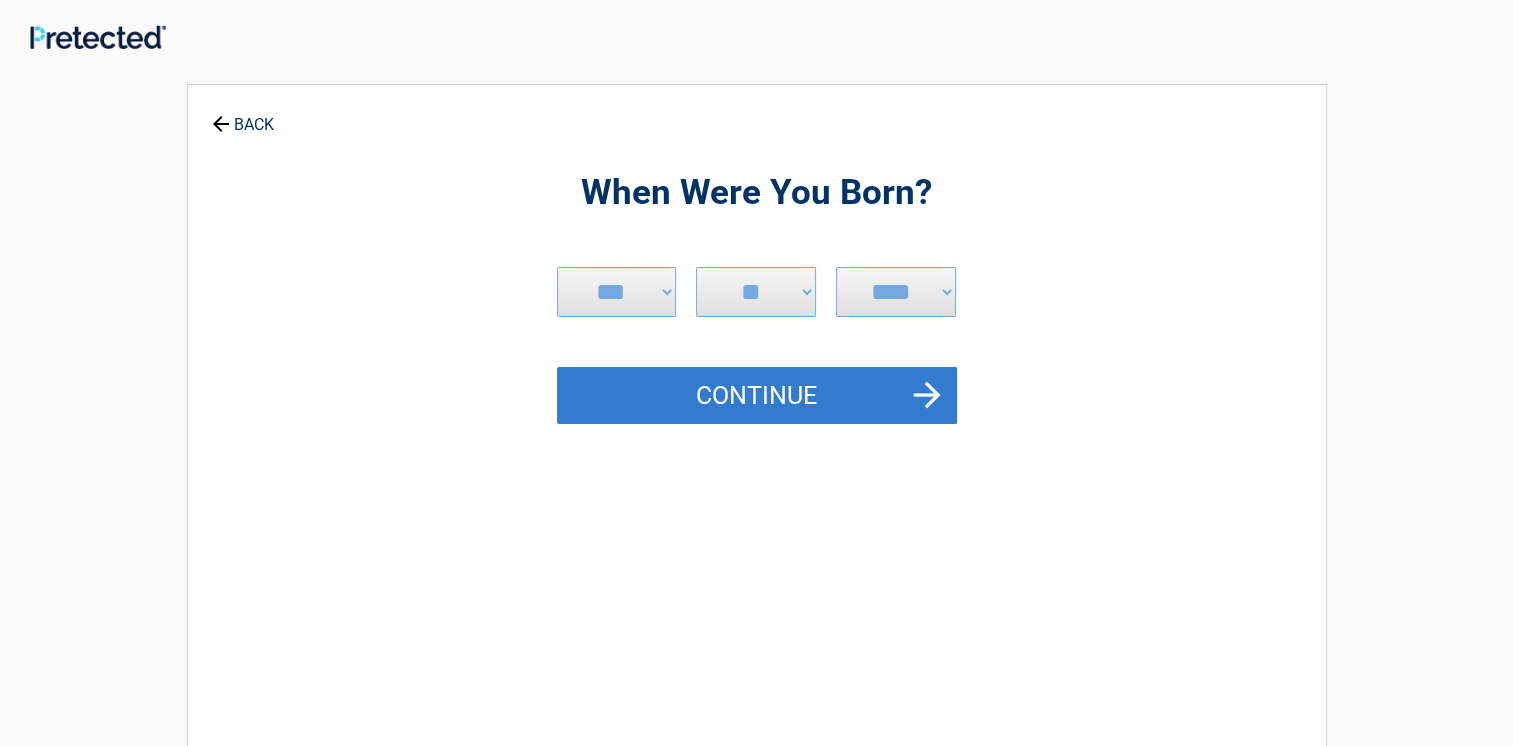 click on "Continue" at bounding box center (757, 396) 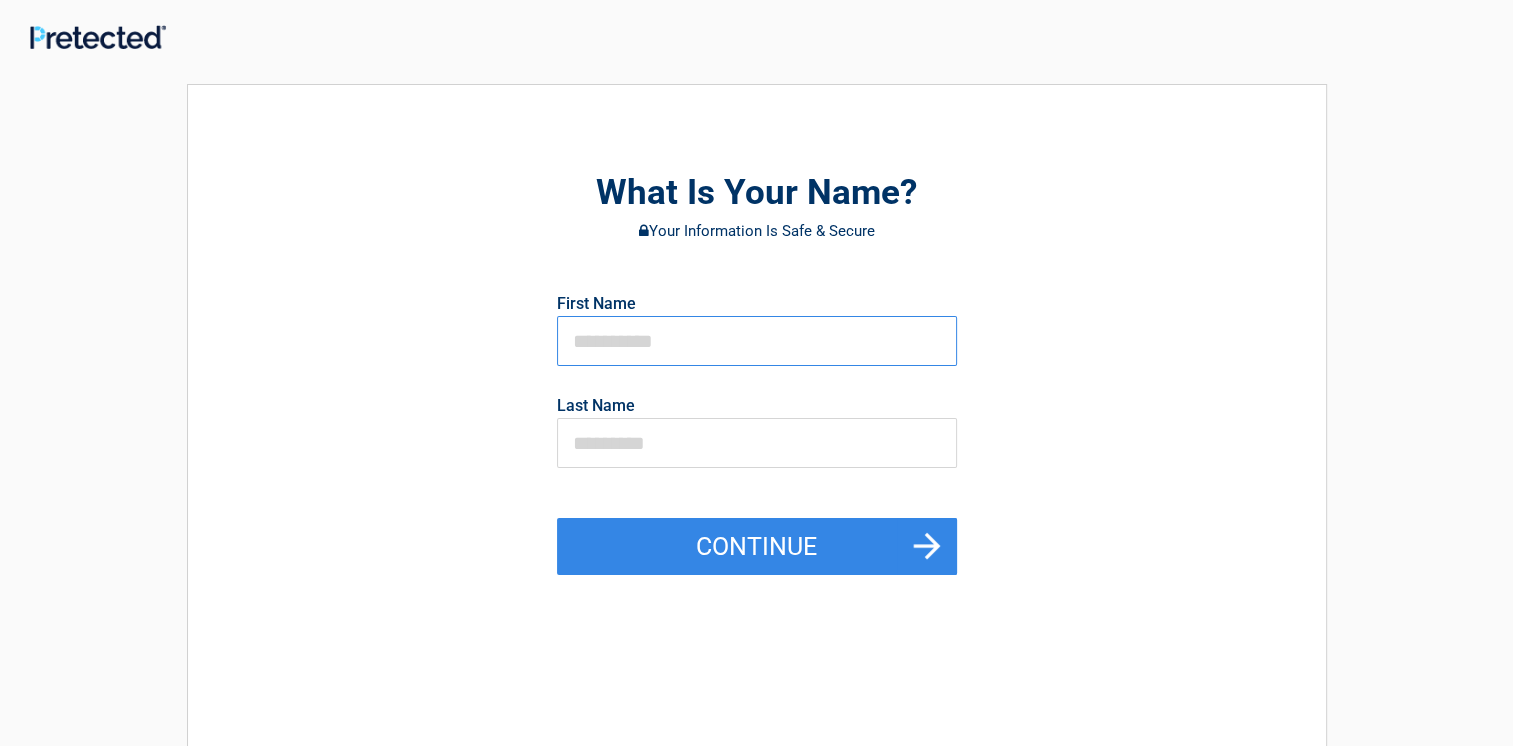 click at bounding box center [757, 341] 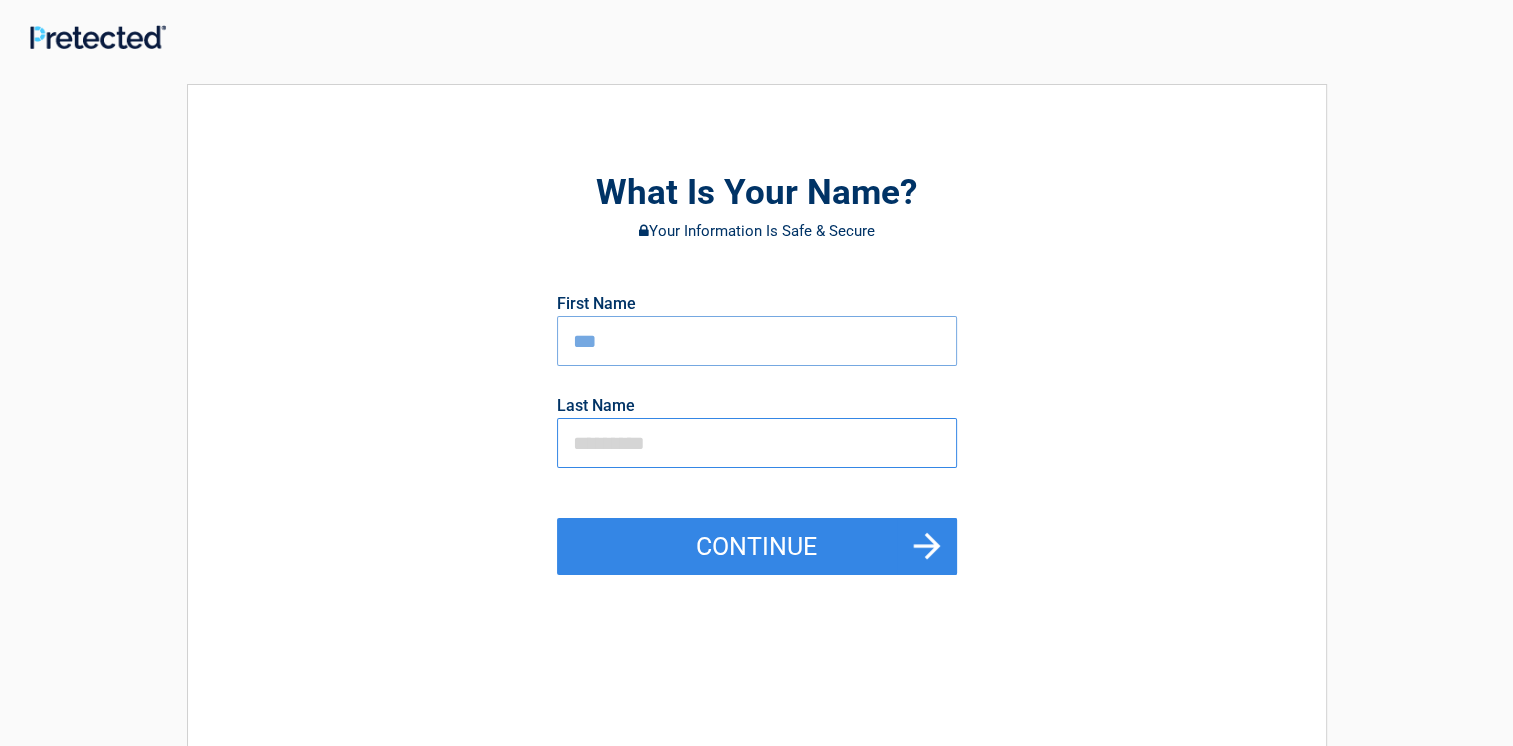 click at bounding box center [757, 443] 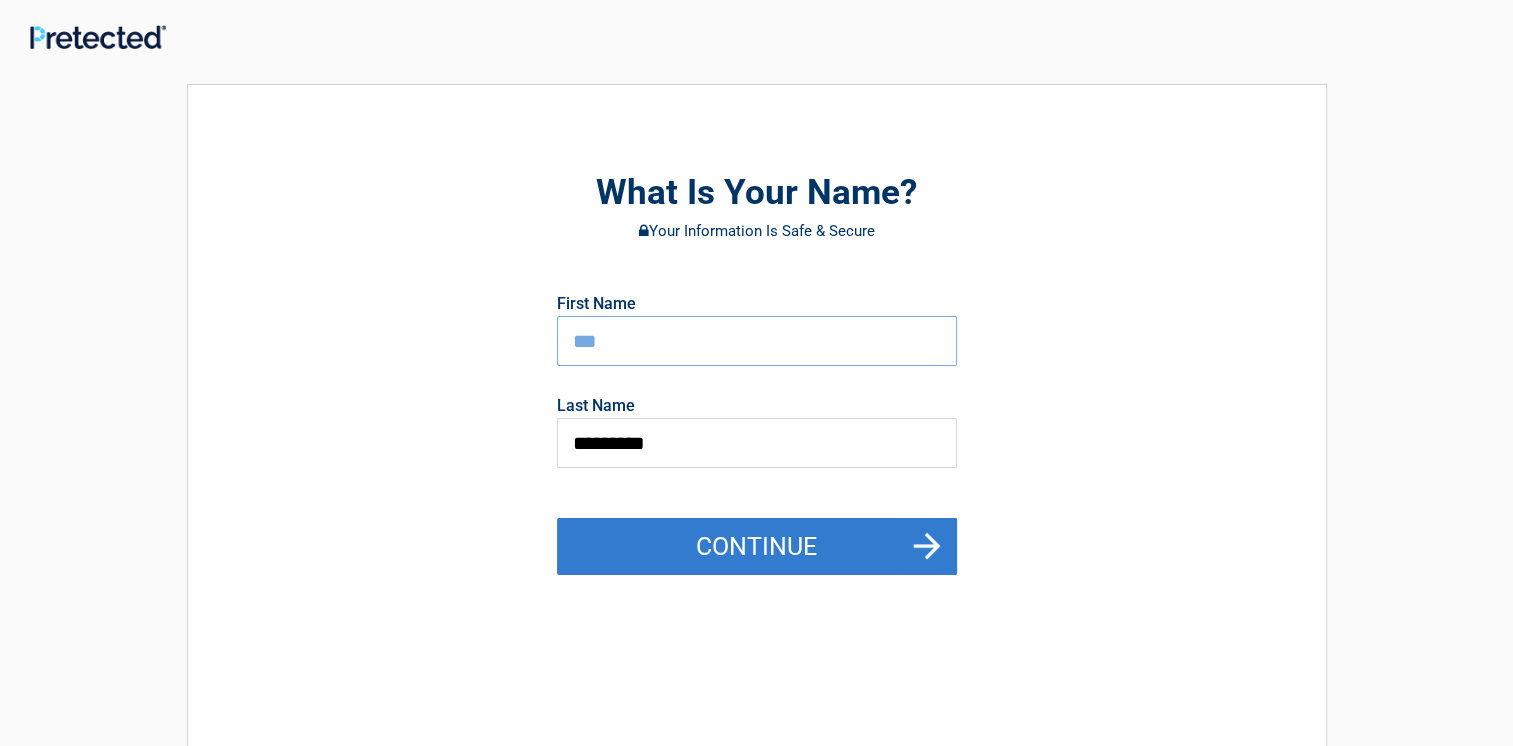 click on "Continue" at bounding box center (757, 547) 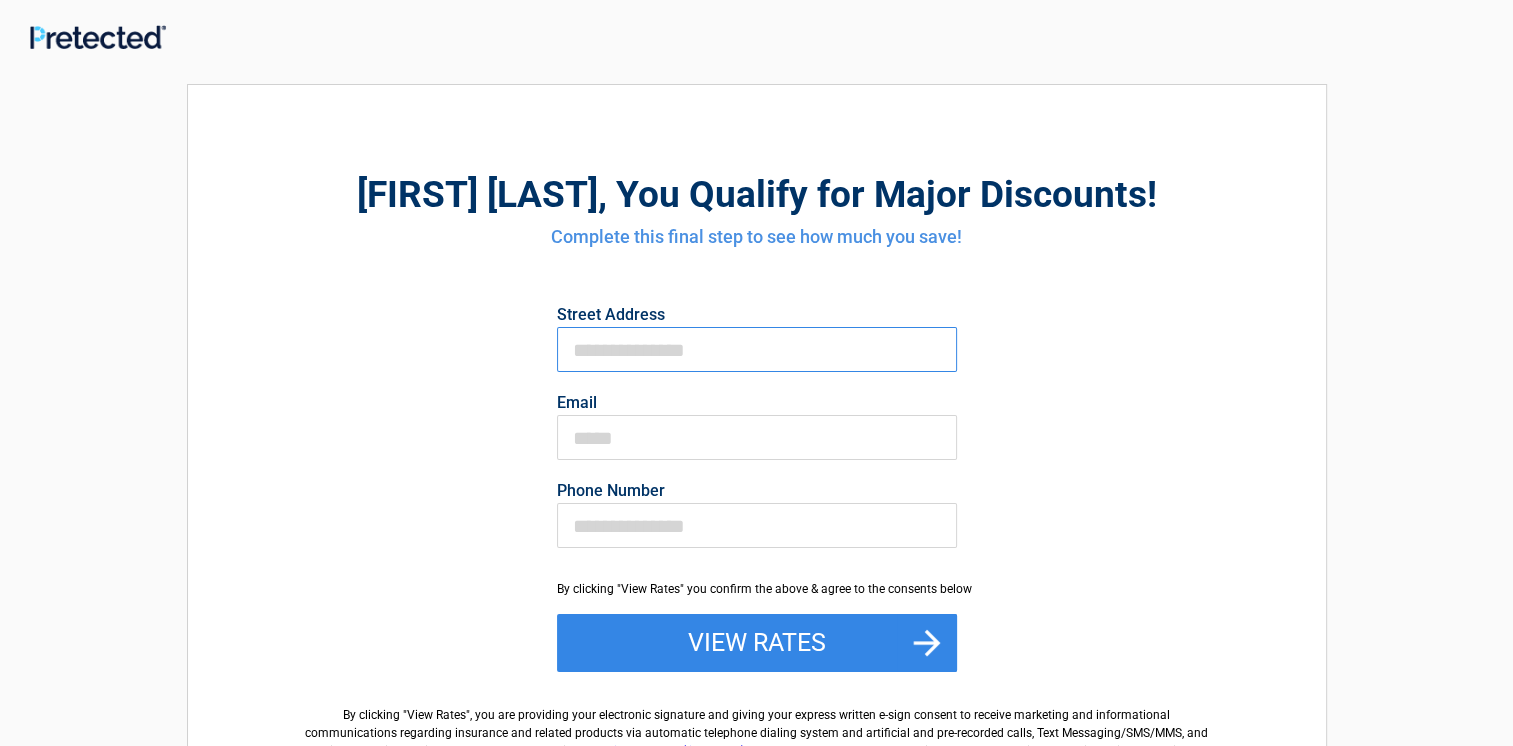 click on "First Name" at bounding box center (757, 349) 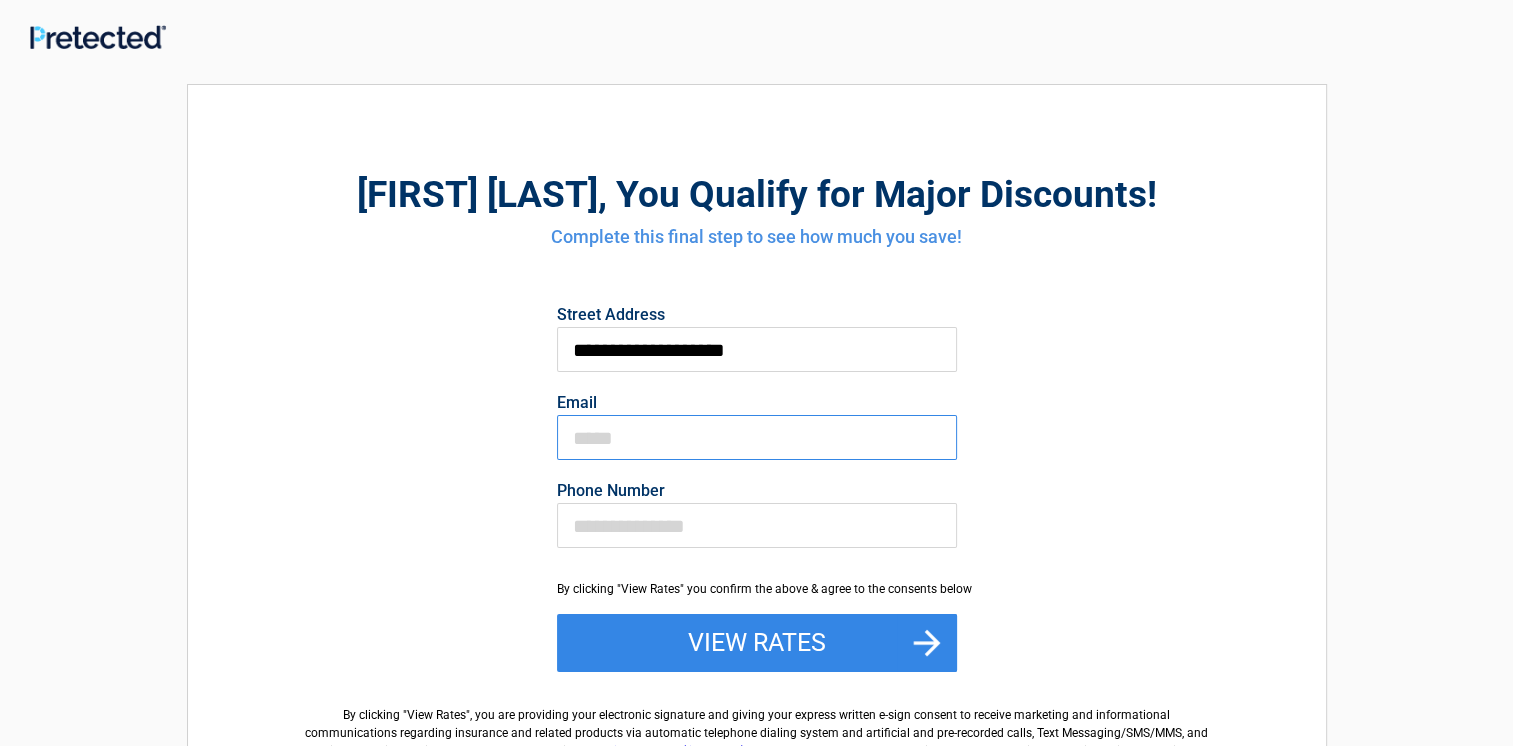 type on "**********" 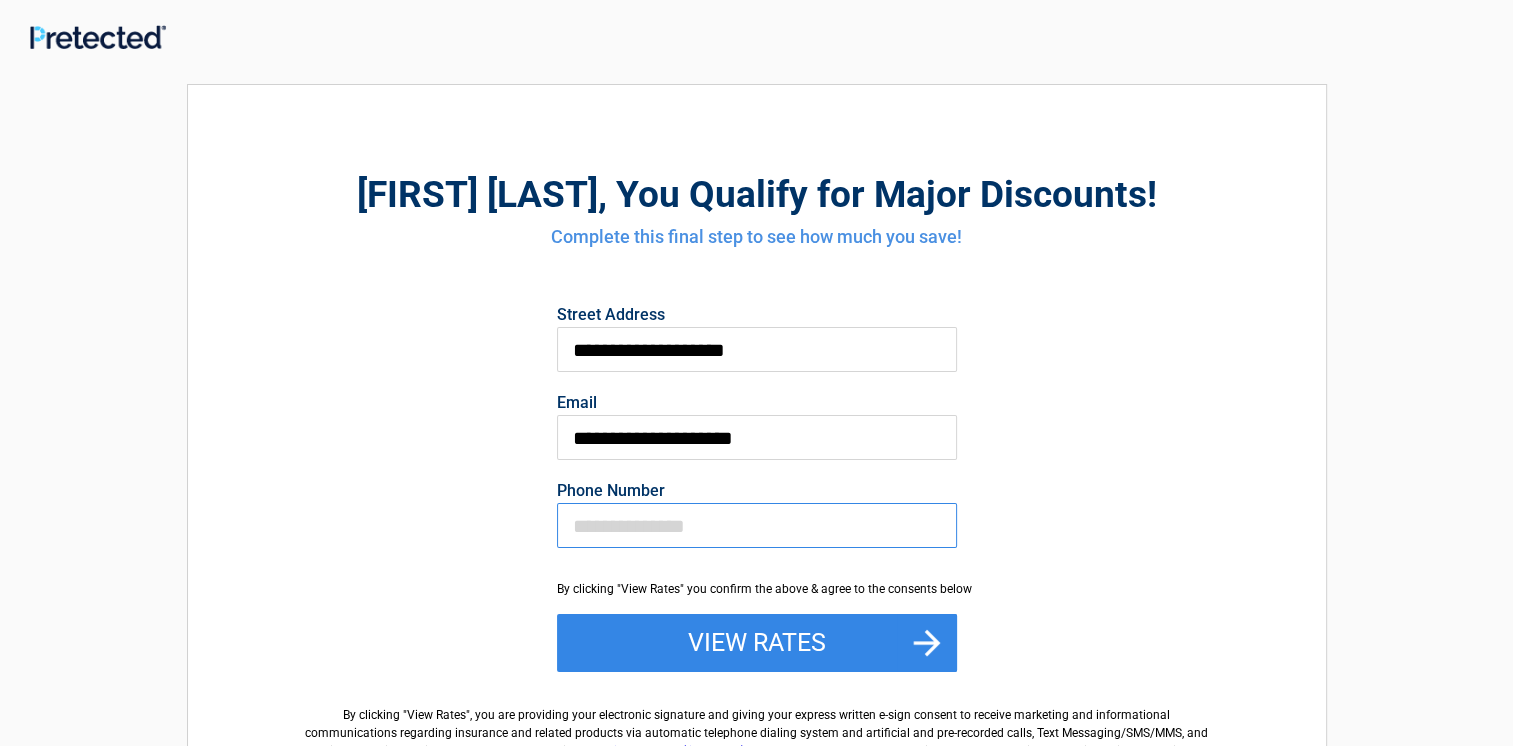 type on "**********" 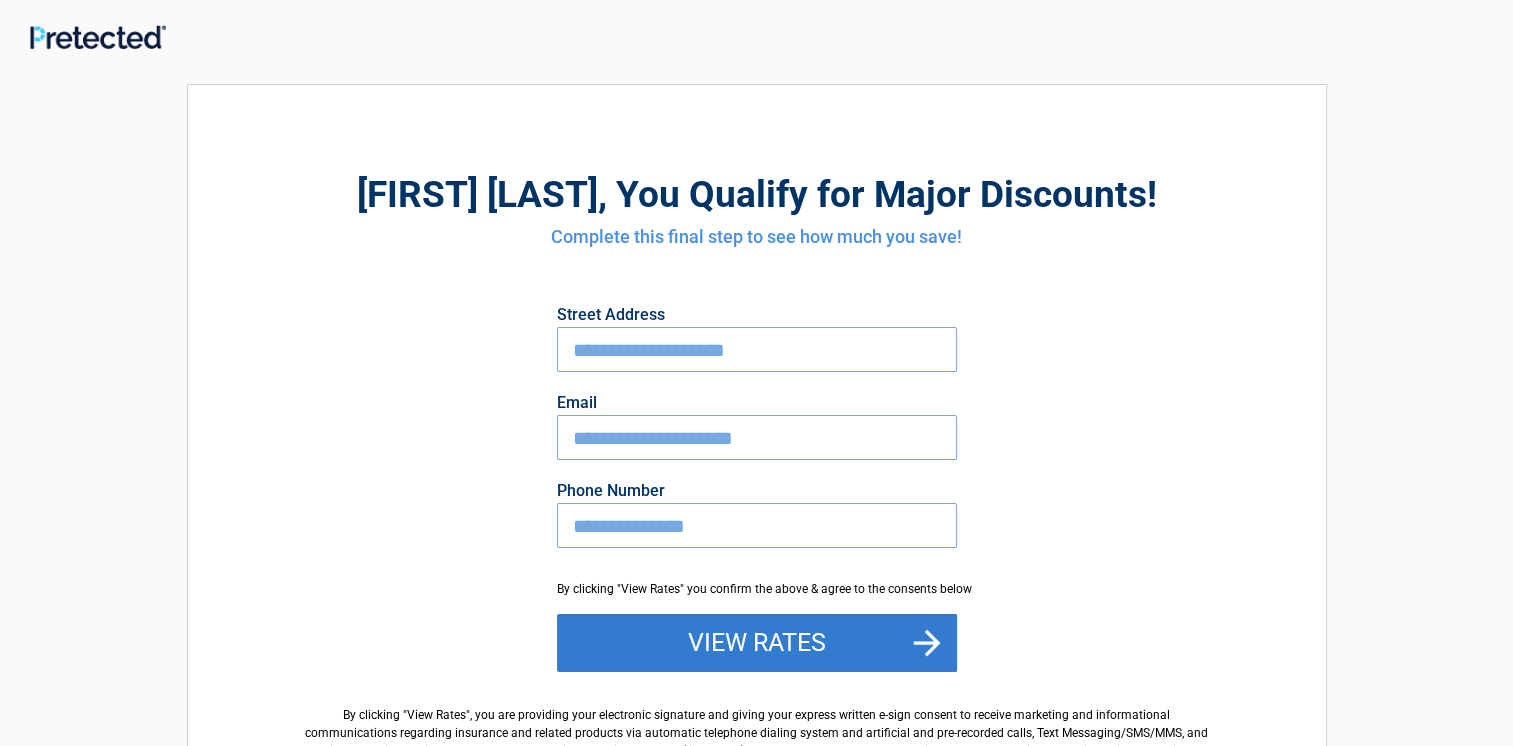 click on "View Rates" at bounding box center [757, 643] 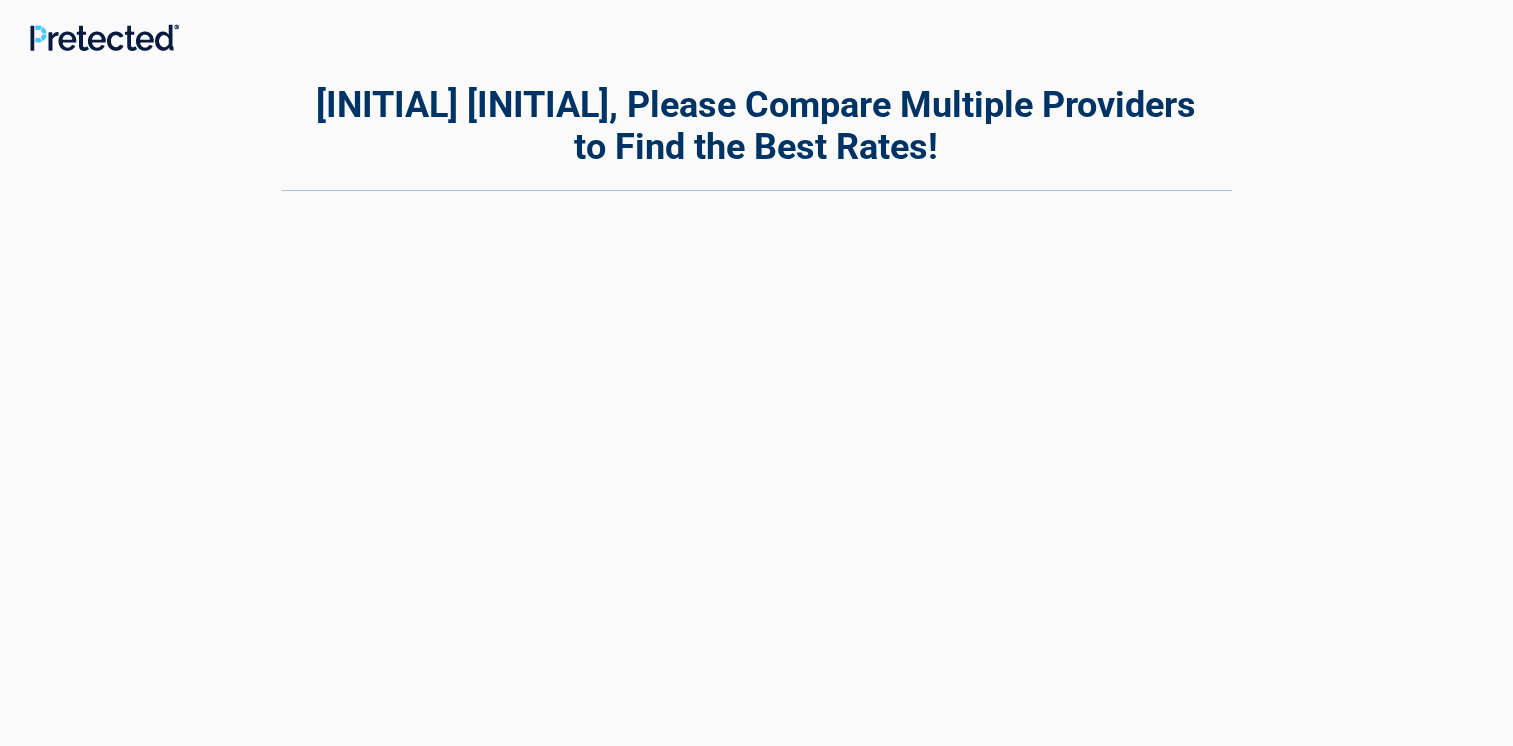 scroll, scrollTop: 0, scrollLeft: 0, axis: both 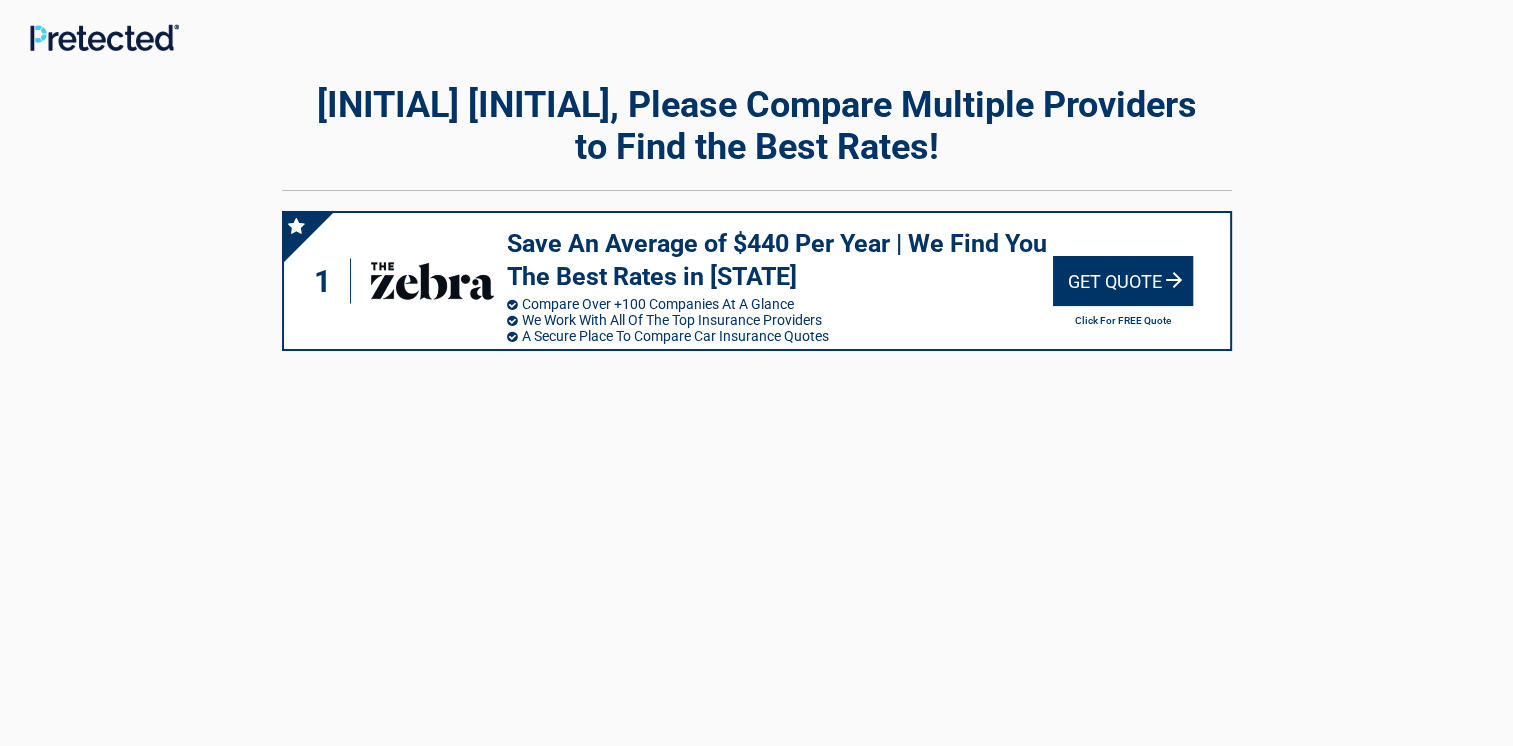 click on "Get Quote" at bounding box center [1123, 281] 